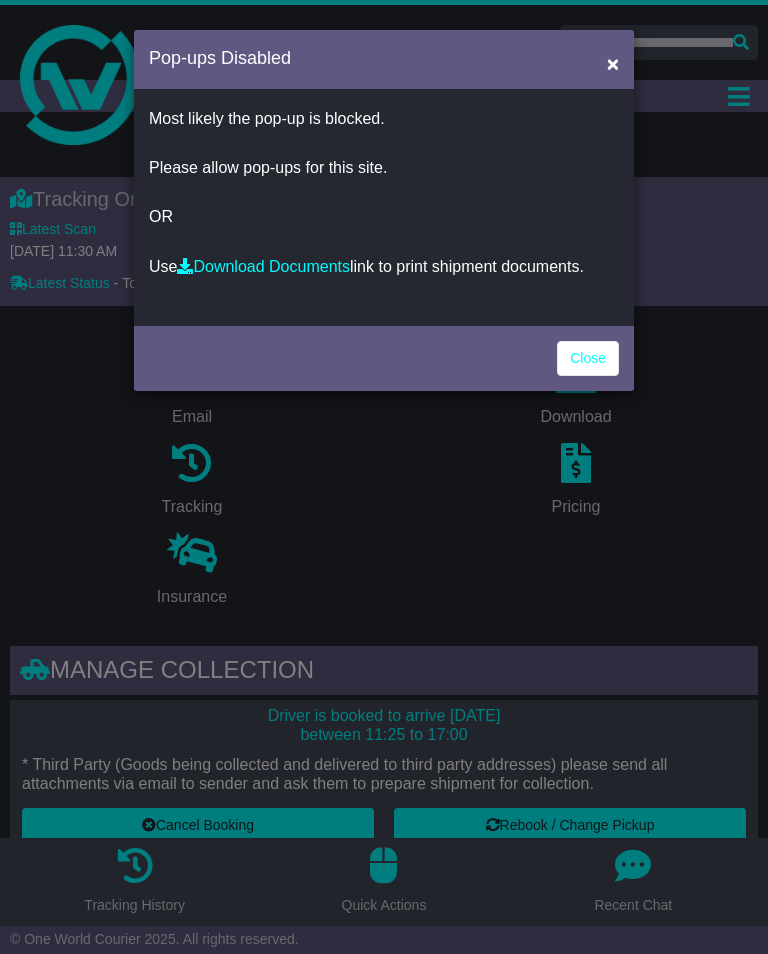 scroll, scrollTop: 0, scrollLeft: 0, axis: both 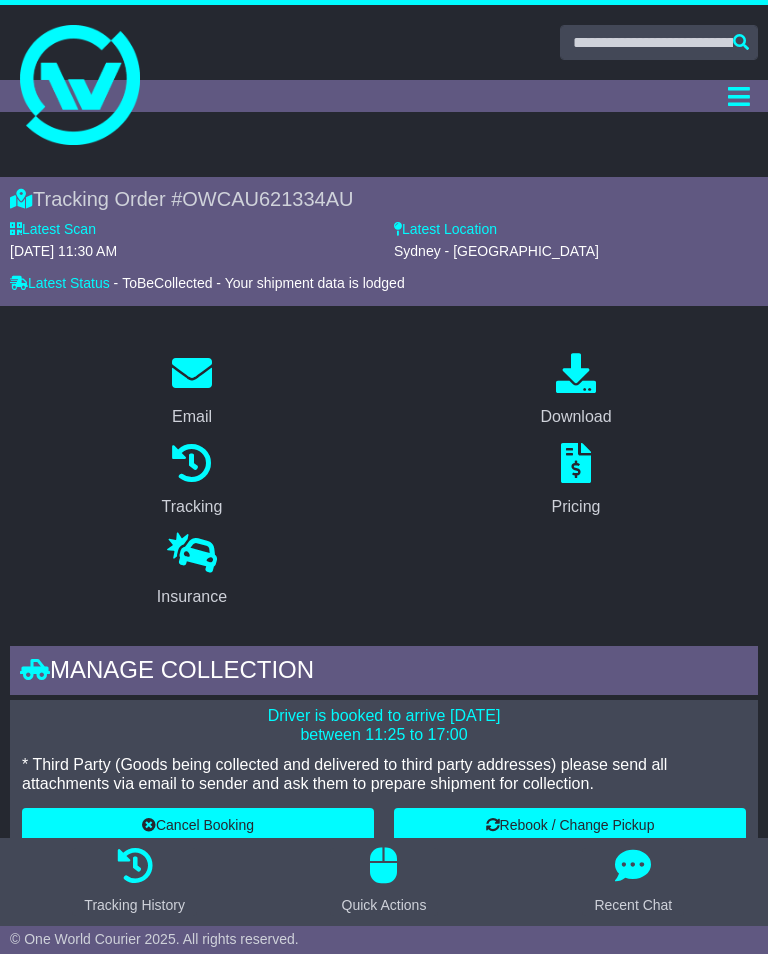 click at bounding box center (80, 85) 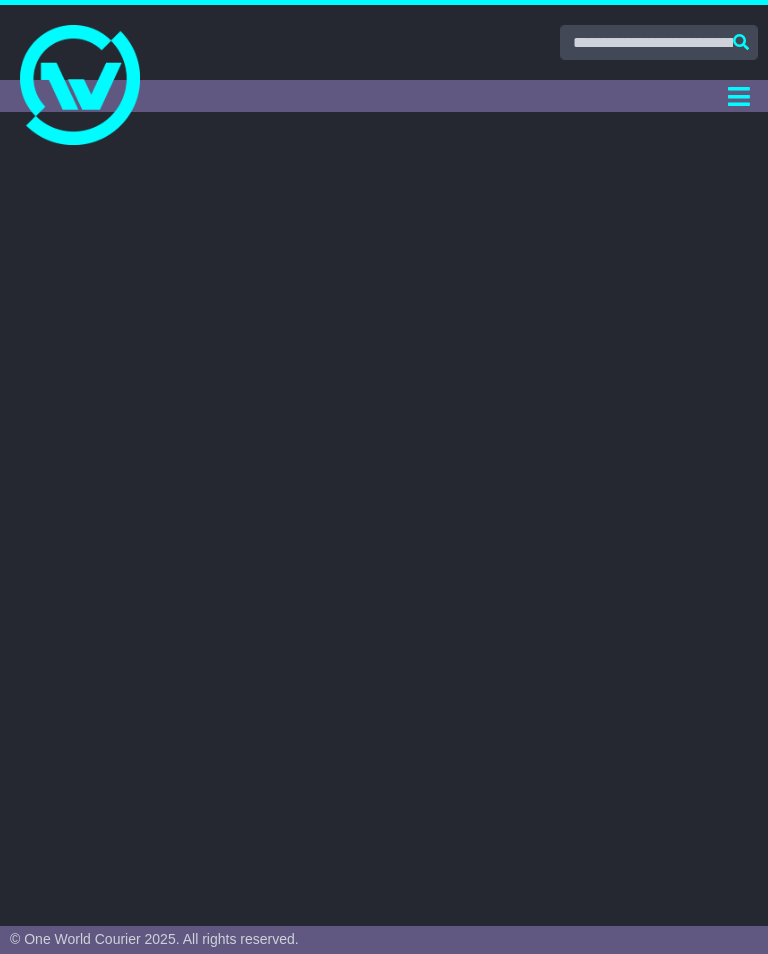 scroll, scrollTop: 0, scrollLeft: 0, axis: both 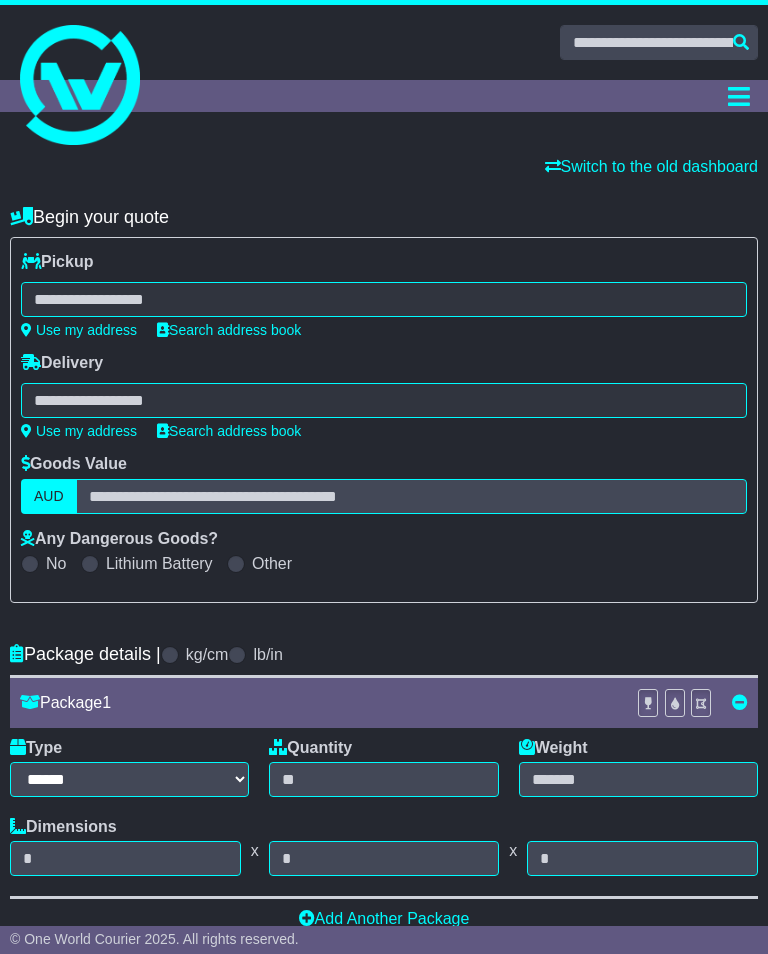 click at bounding box center [384, 299] 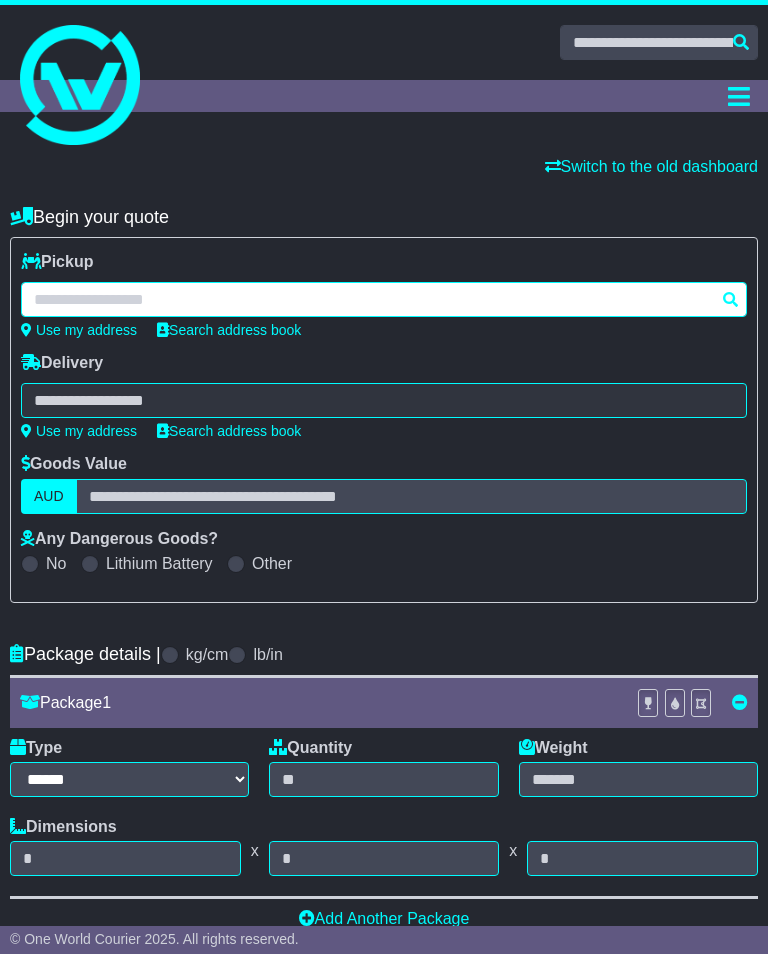scroll, scrollTop: 54, scrollLeft: 0, axis: vertical 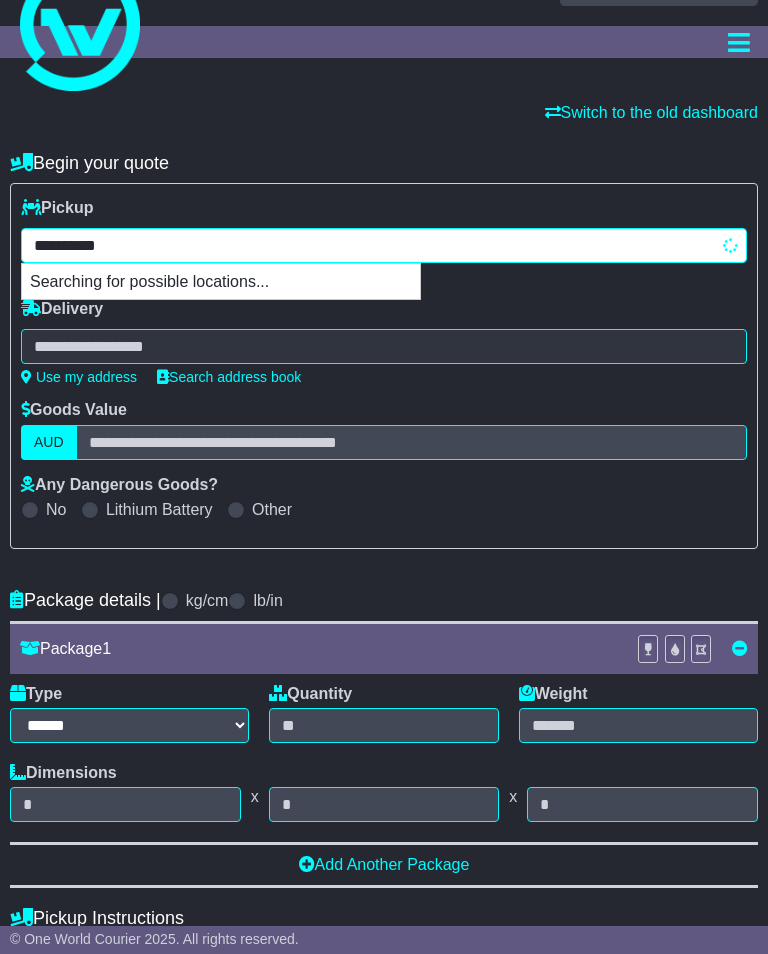 type on "**********" 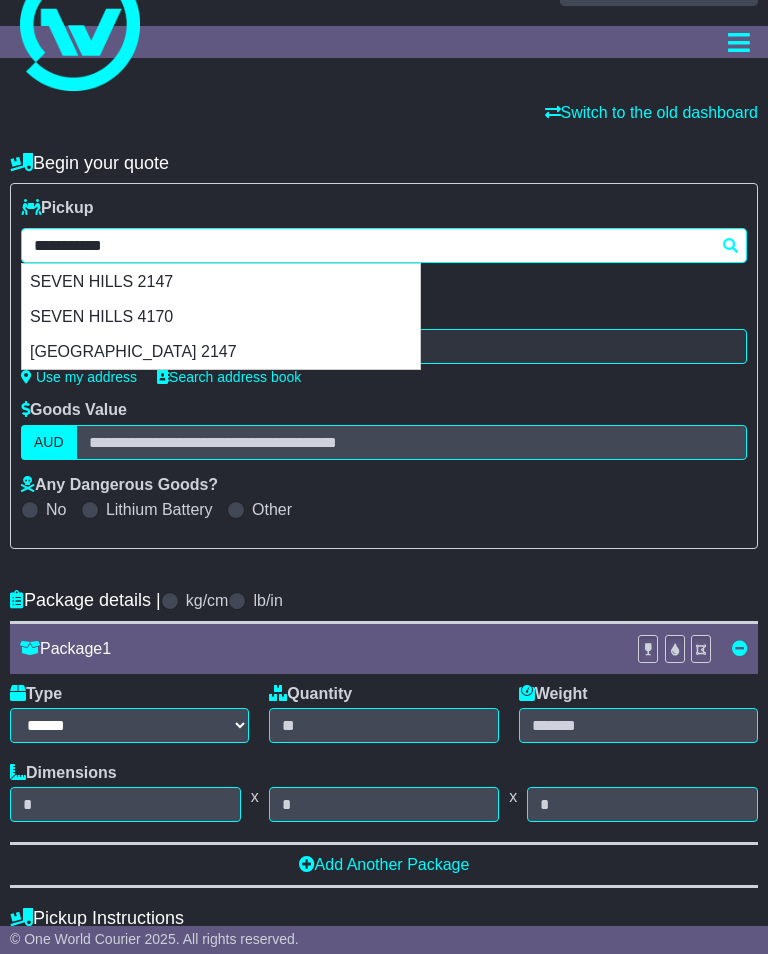click on "SEVEN HILLS 2147" at bounding box center [221, 281] 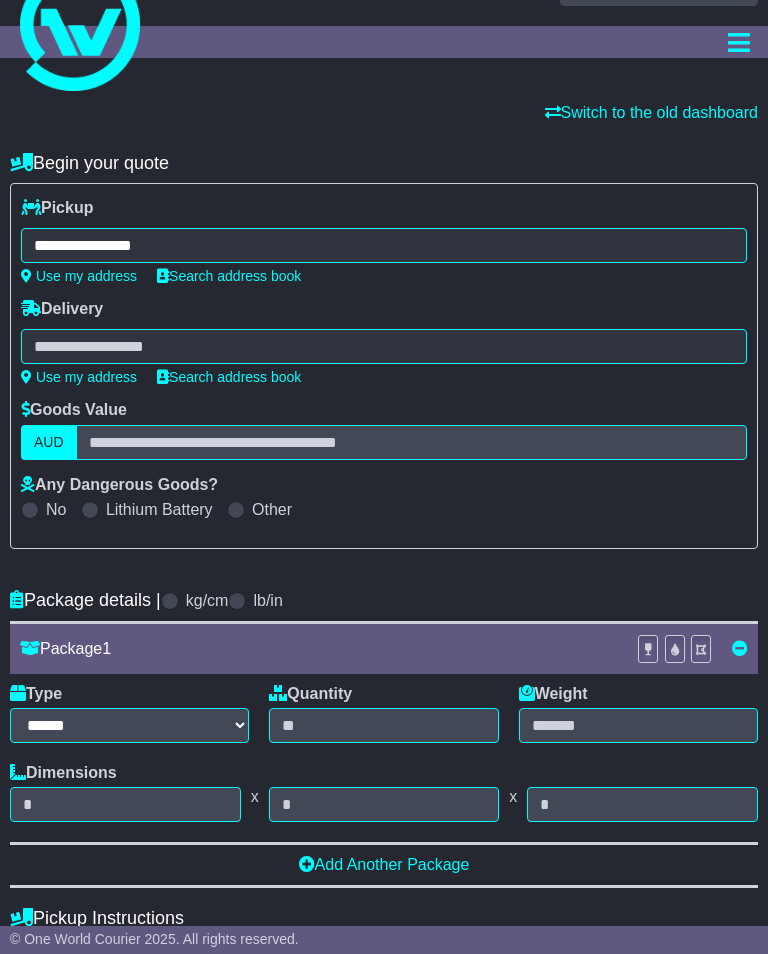 type on "**********" 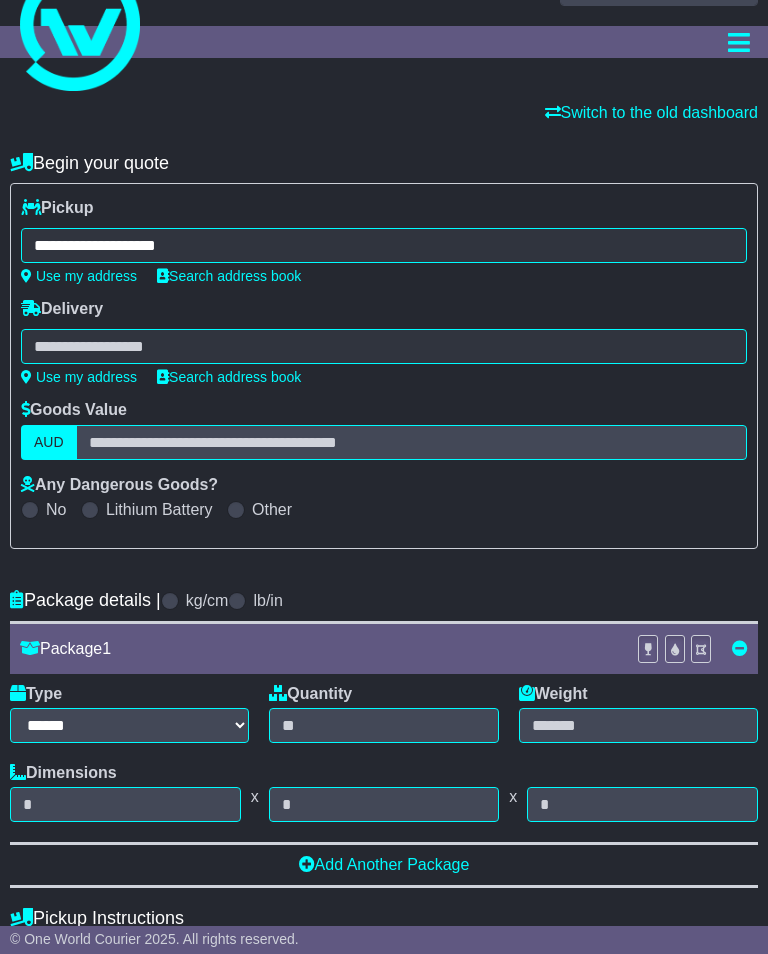 click at bounding box center (384, 346) 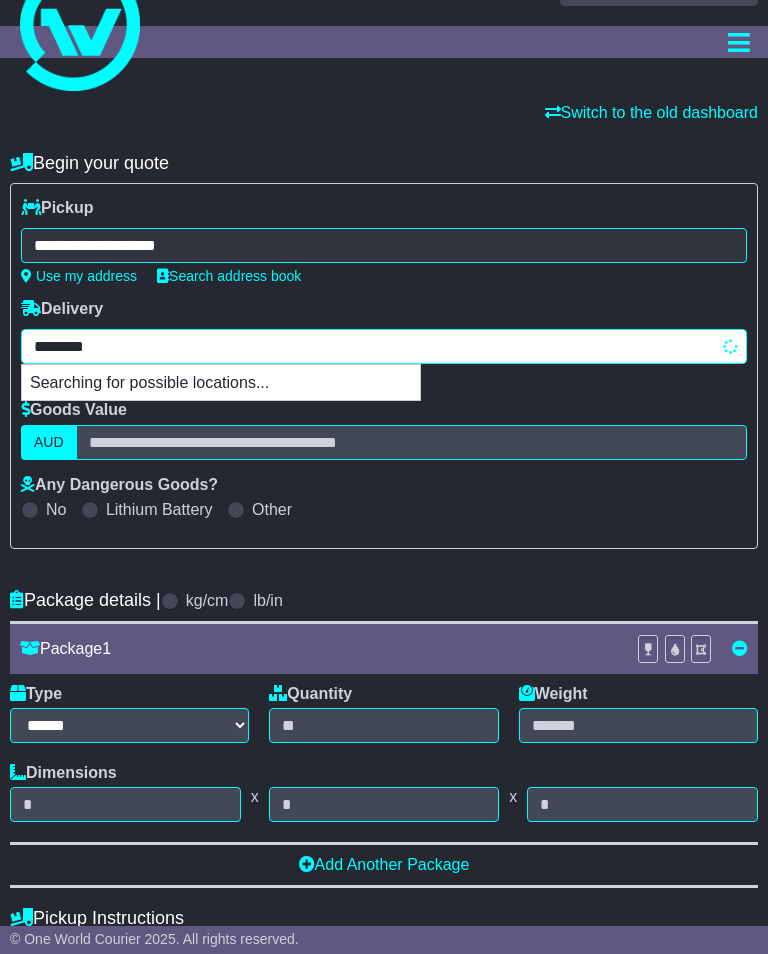 type on "*********" 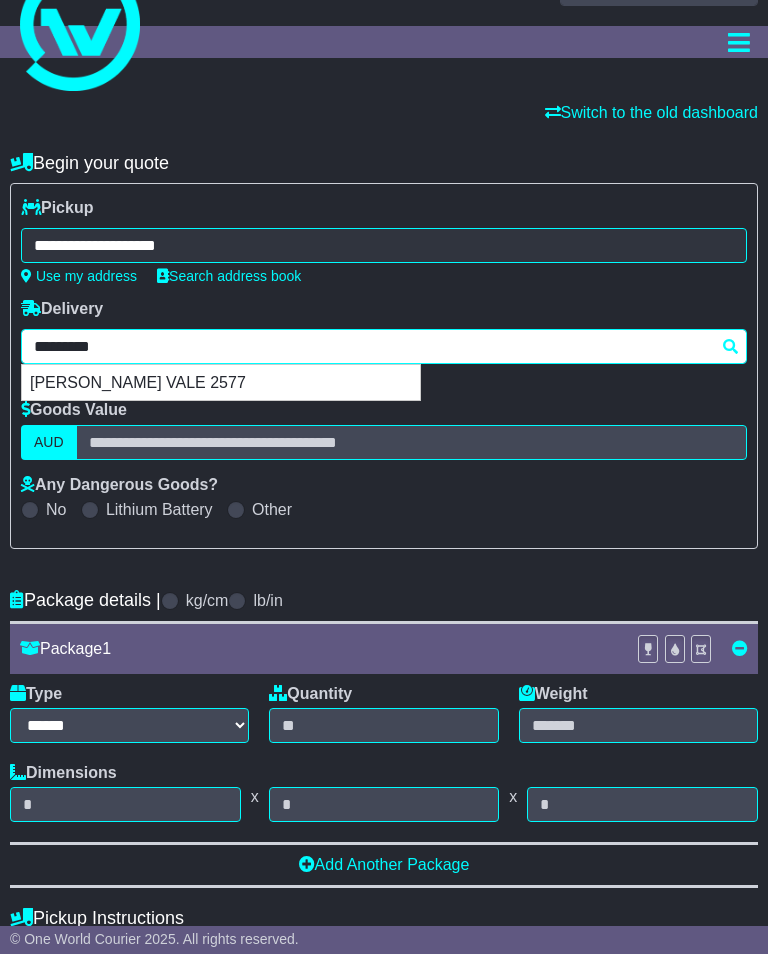 click on "[PERSON_NAME] VALE 2577" at bounding box center (221, 382) 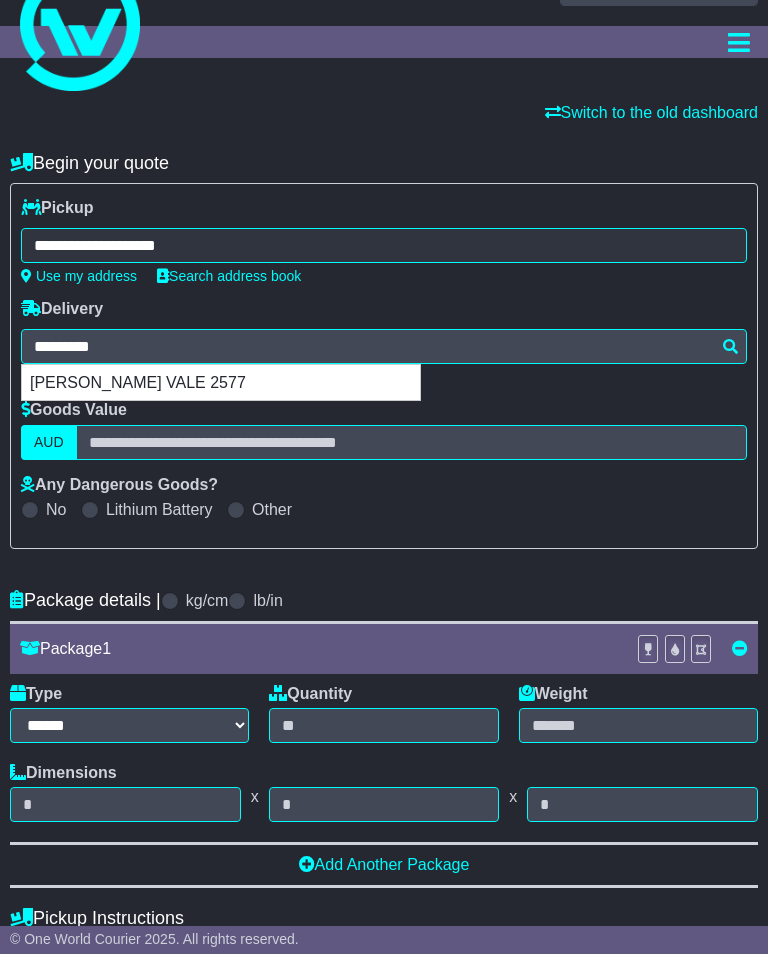type on "**********" 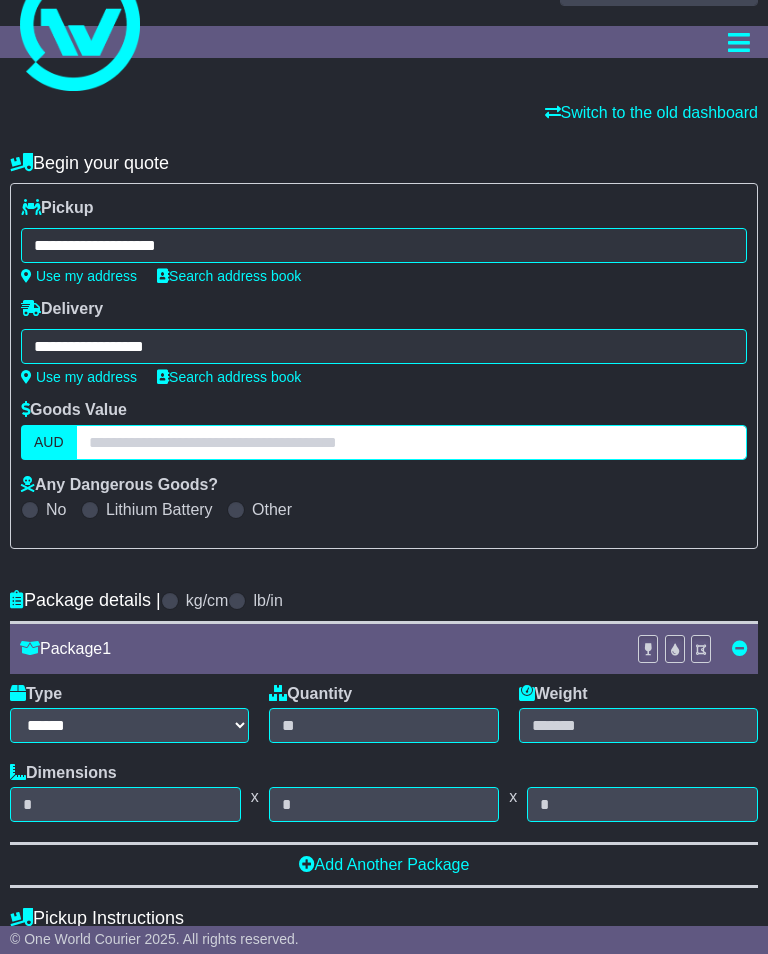 click at bounding box center [411, 442] 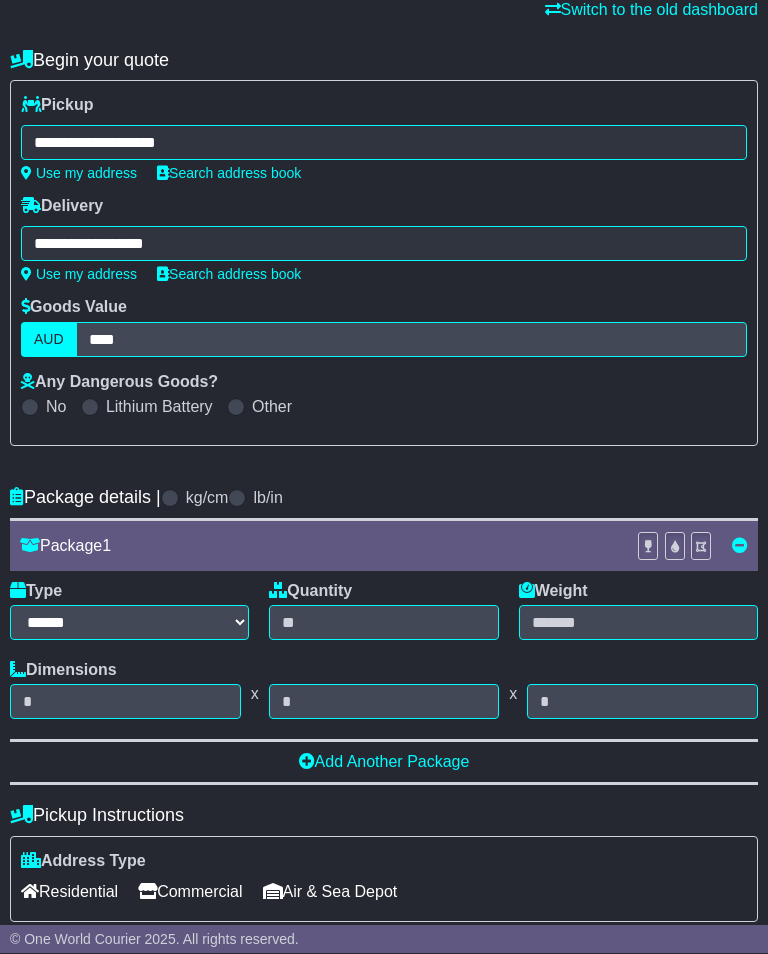 scroll, scrollTop: 158, scrollLeft: 0, axis: vertical 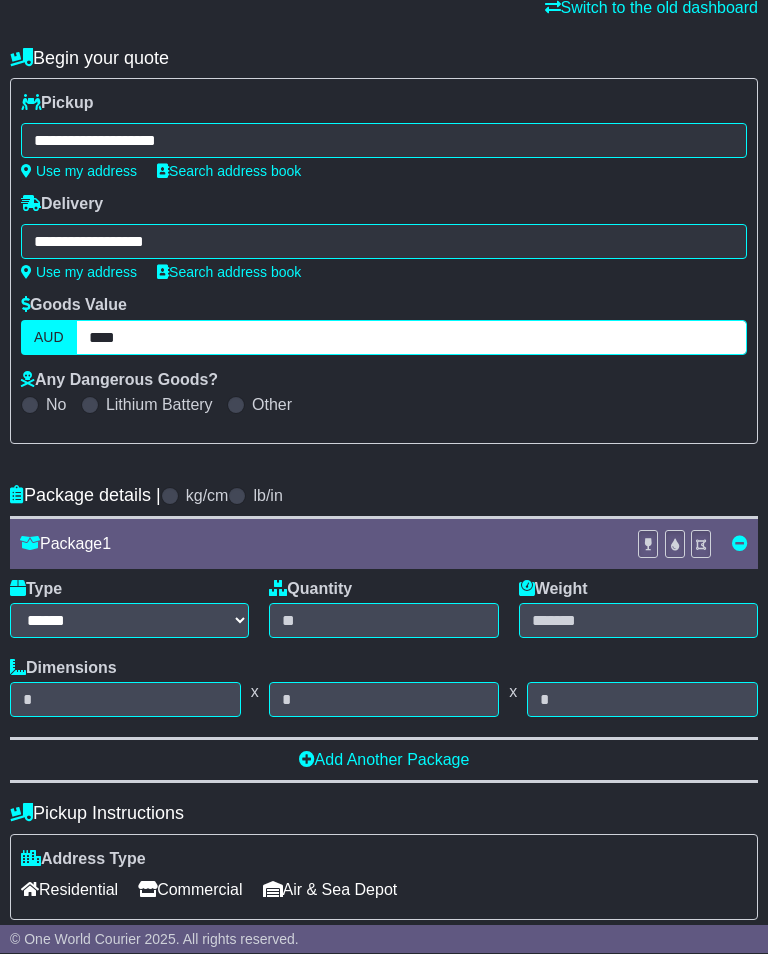click on "****" at bounding box center [411, 338] 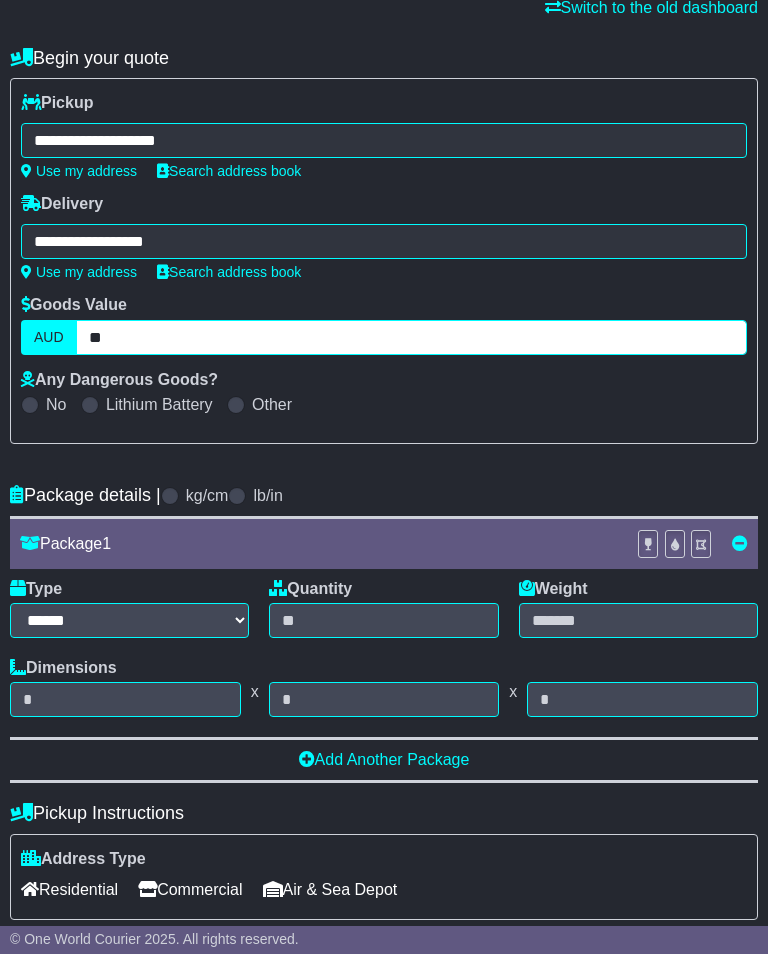 type on "*" 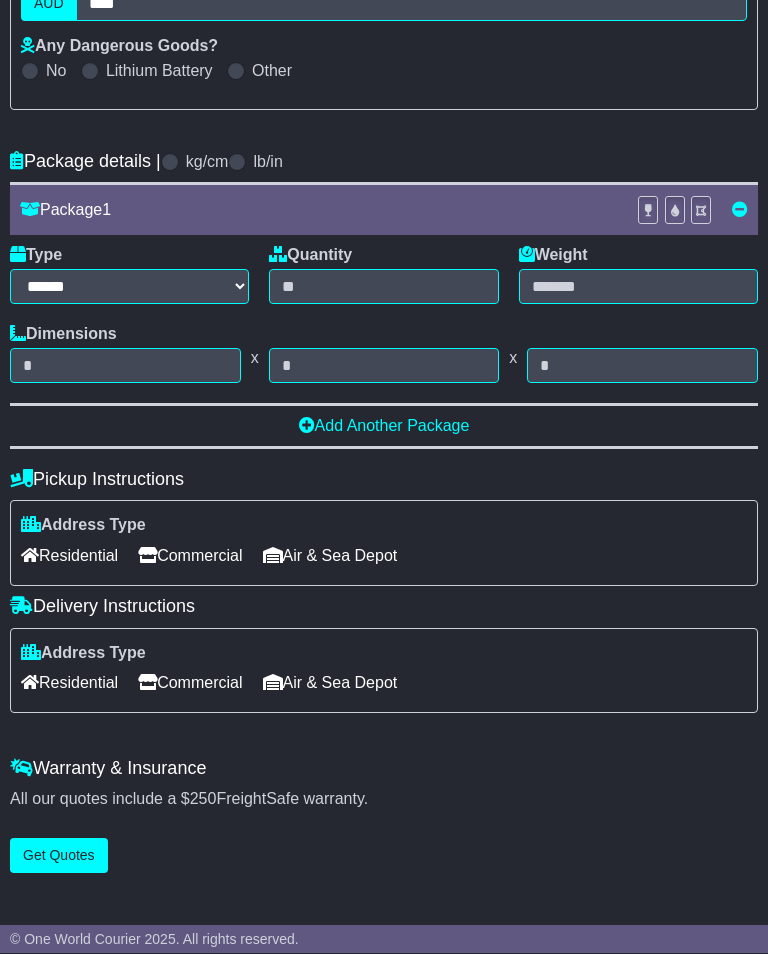scroll, scrollTop: 493, scrollLeft: 0, axis: vertical 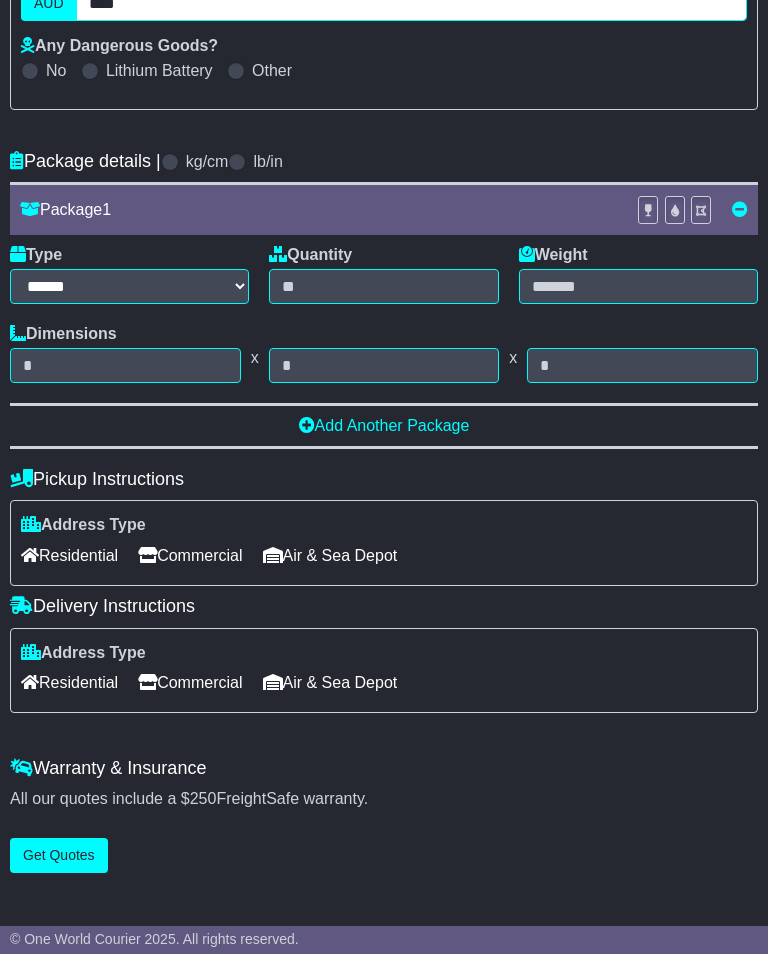 type on "****" 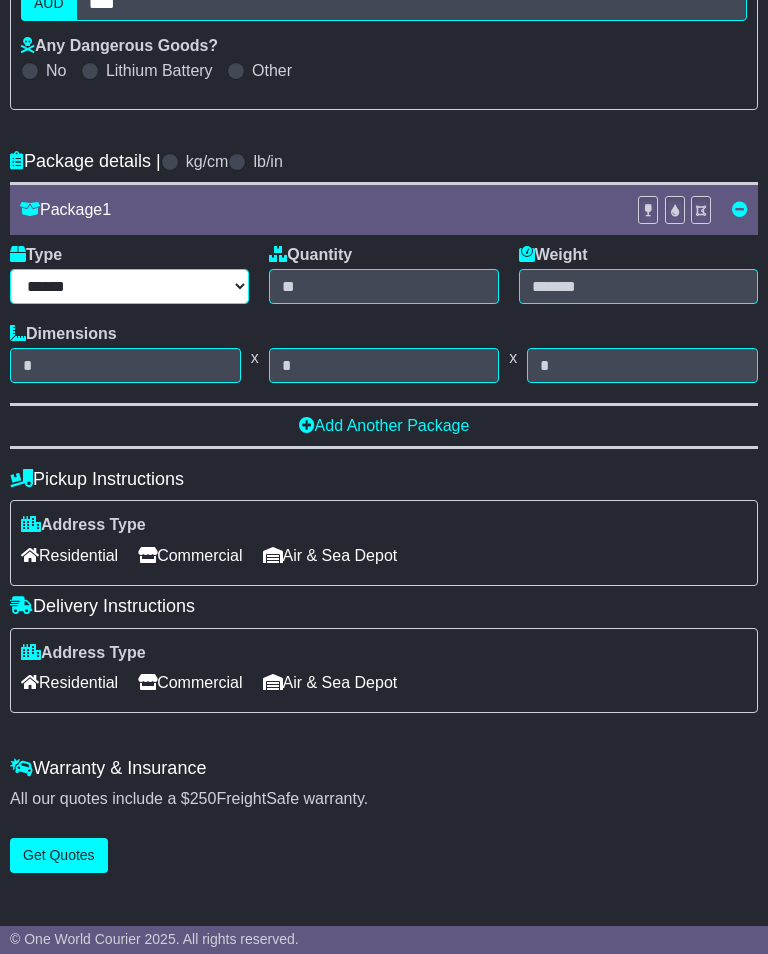 click on "****** ****** *** ******** ***** **** **** ****** *** *******" at bounding box center [129, 286] 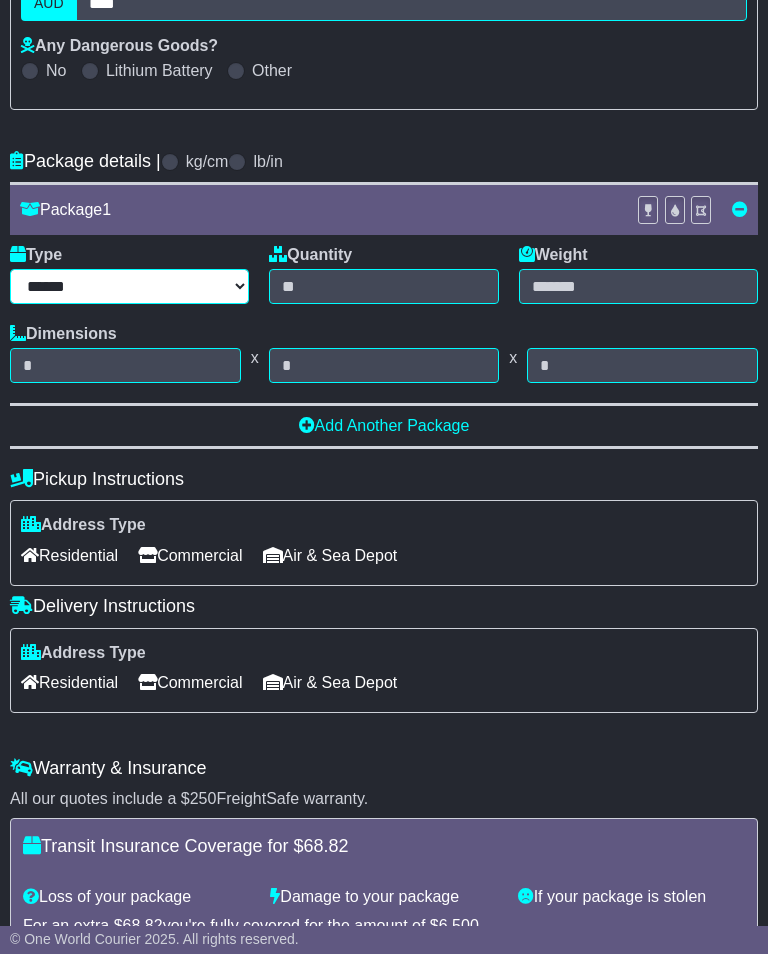 select on "*****" 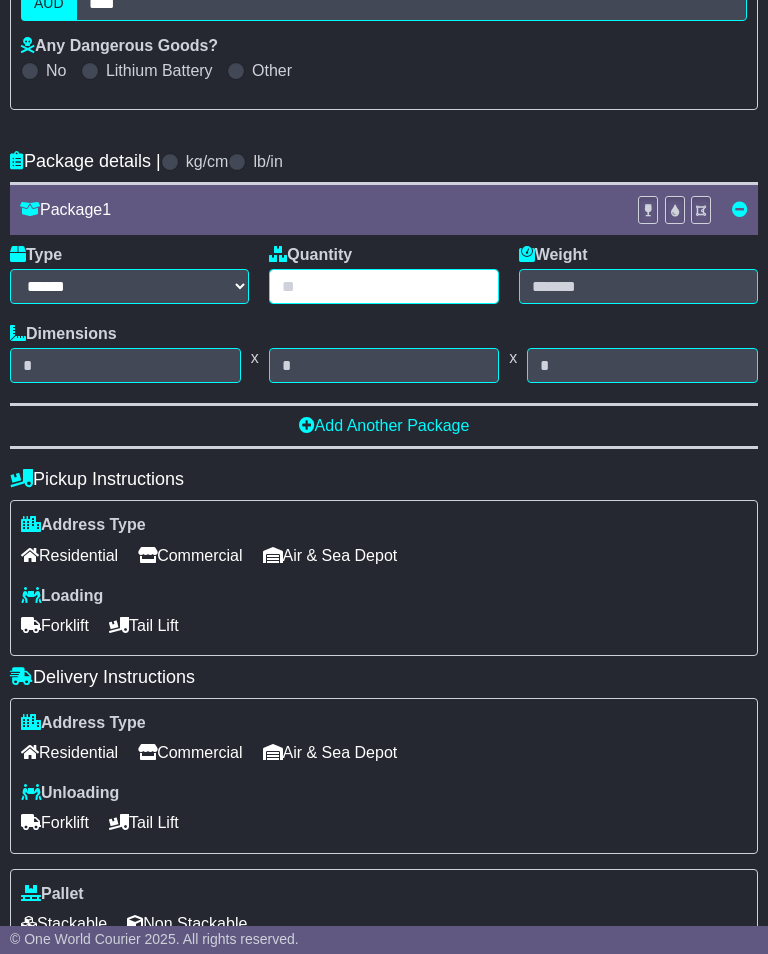 click at bounding box center (383, 286) 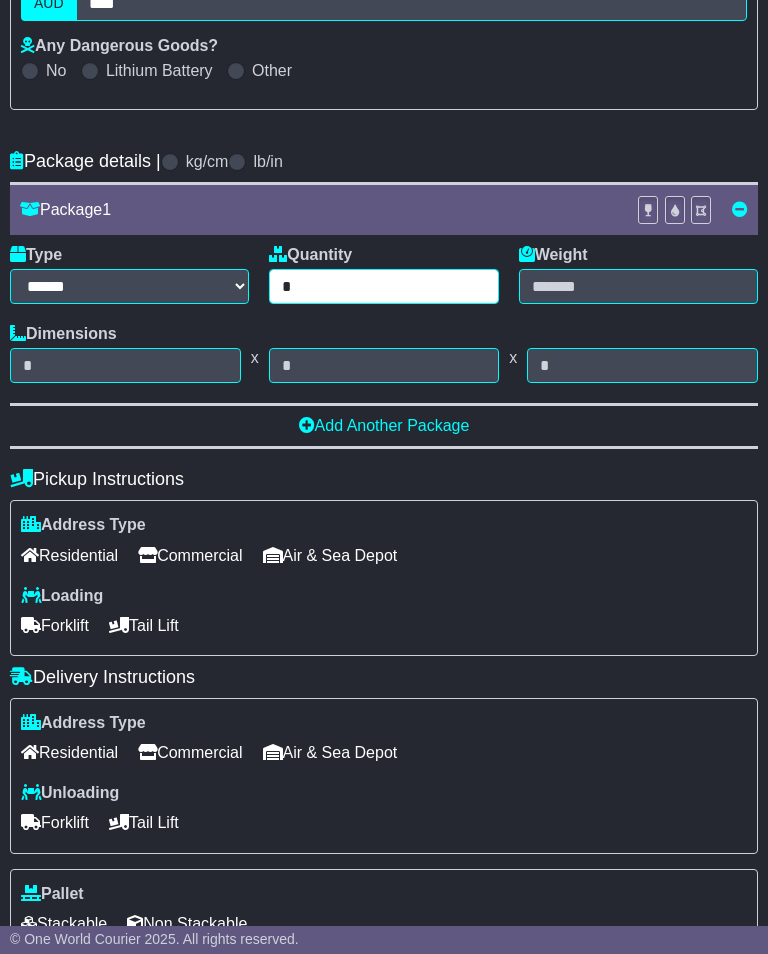 type on "*" 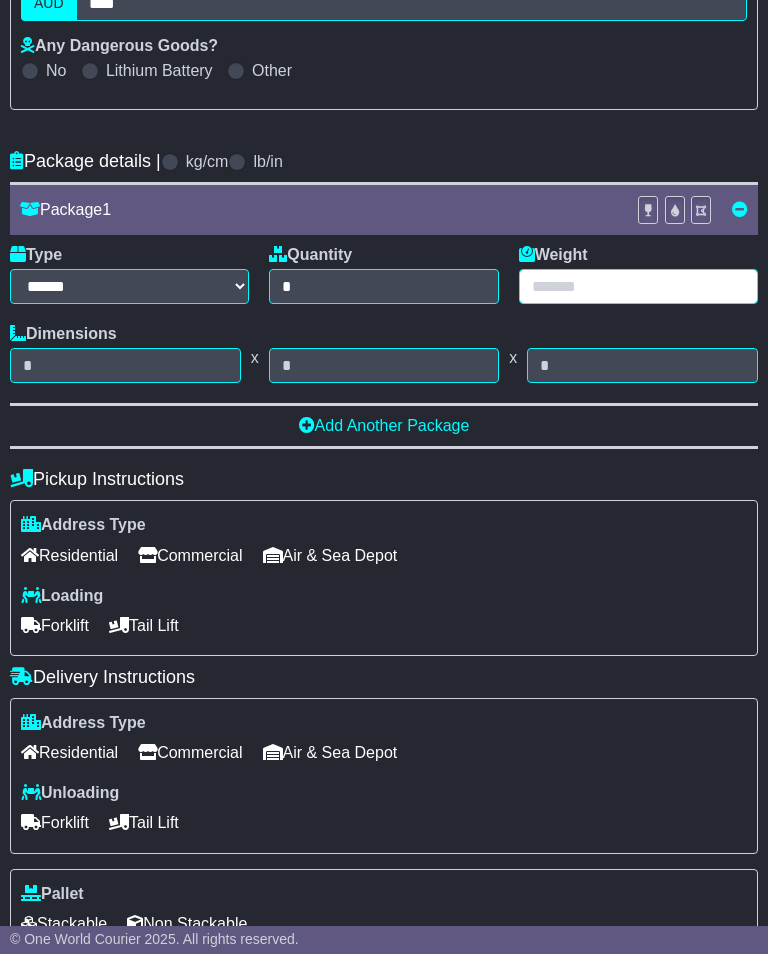 click at bounding box center (638, 286) 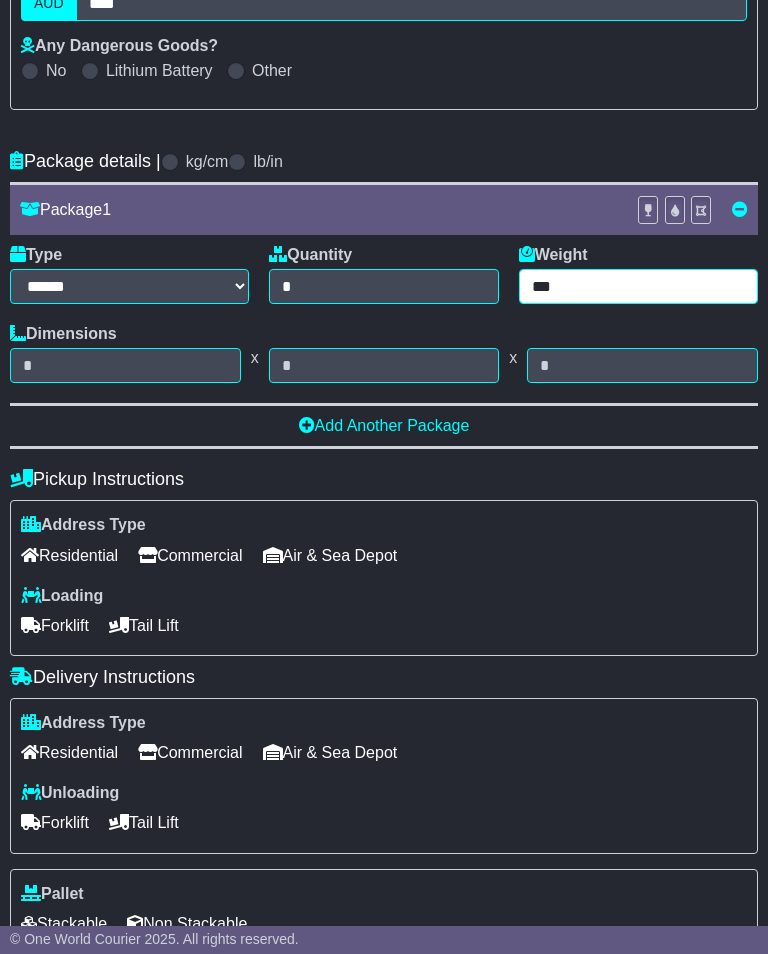 type on "***" 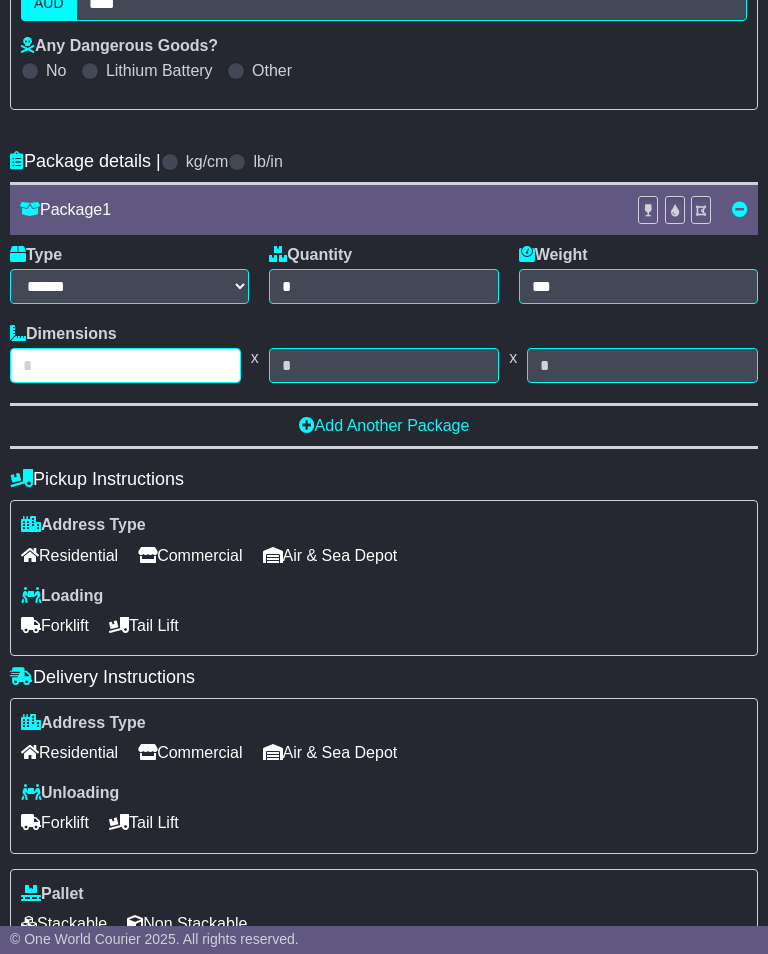 click at bounding box center (125, 365) 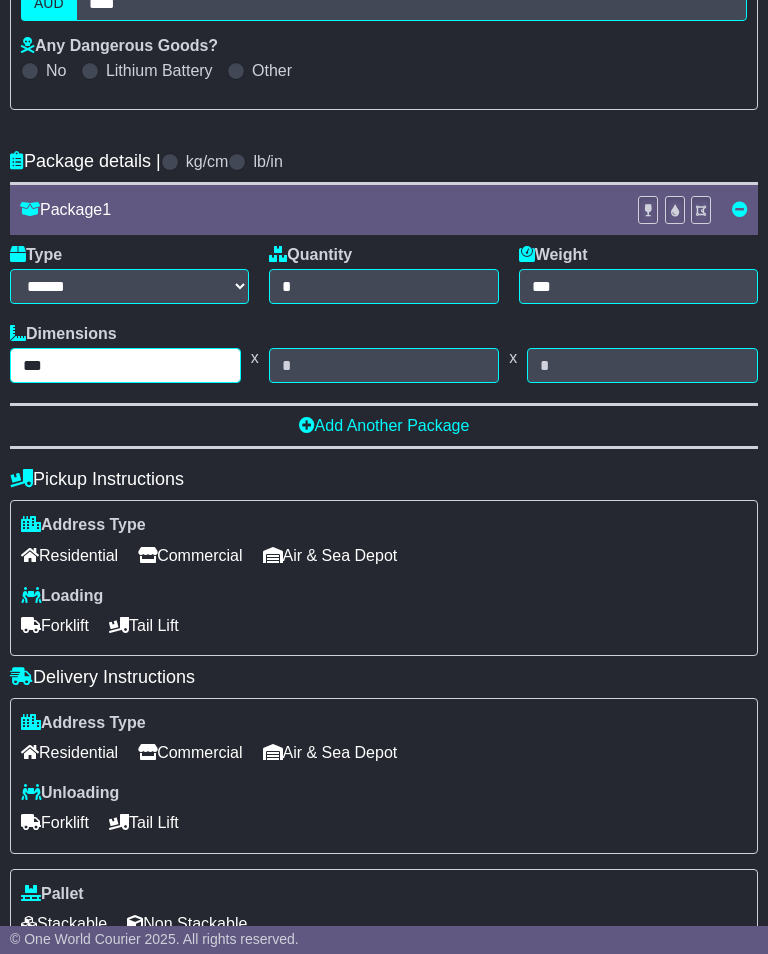 type on "***" 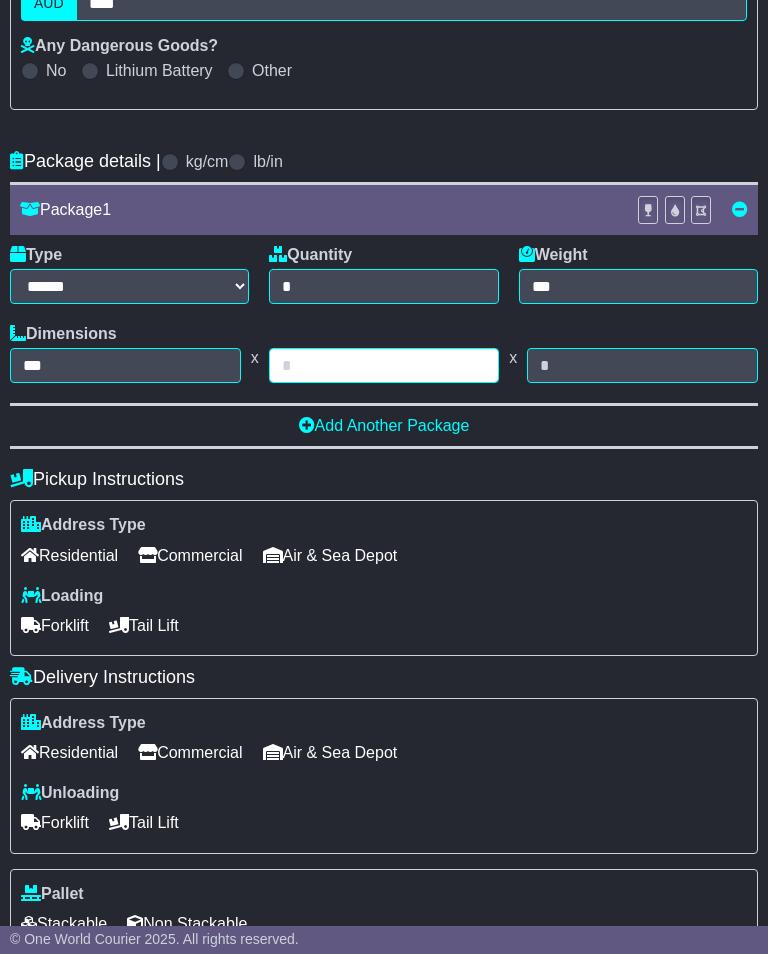 click at bounding box center [384, 365] 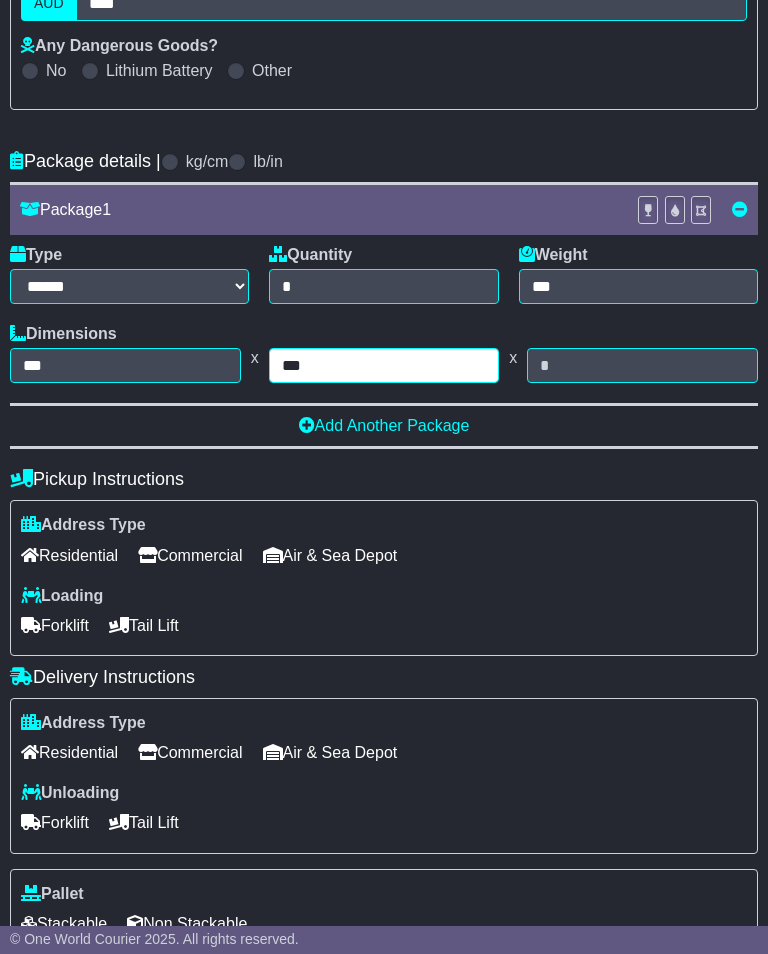 type on "***" 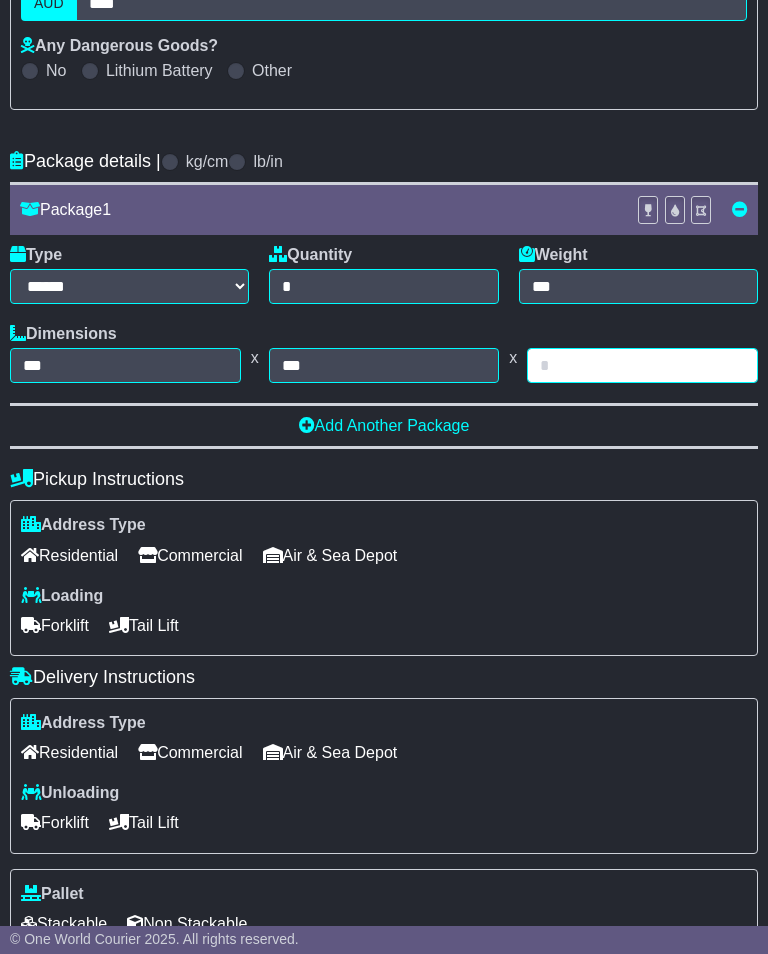 click at bounding box center [642, 365] 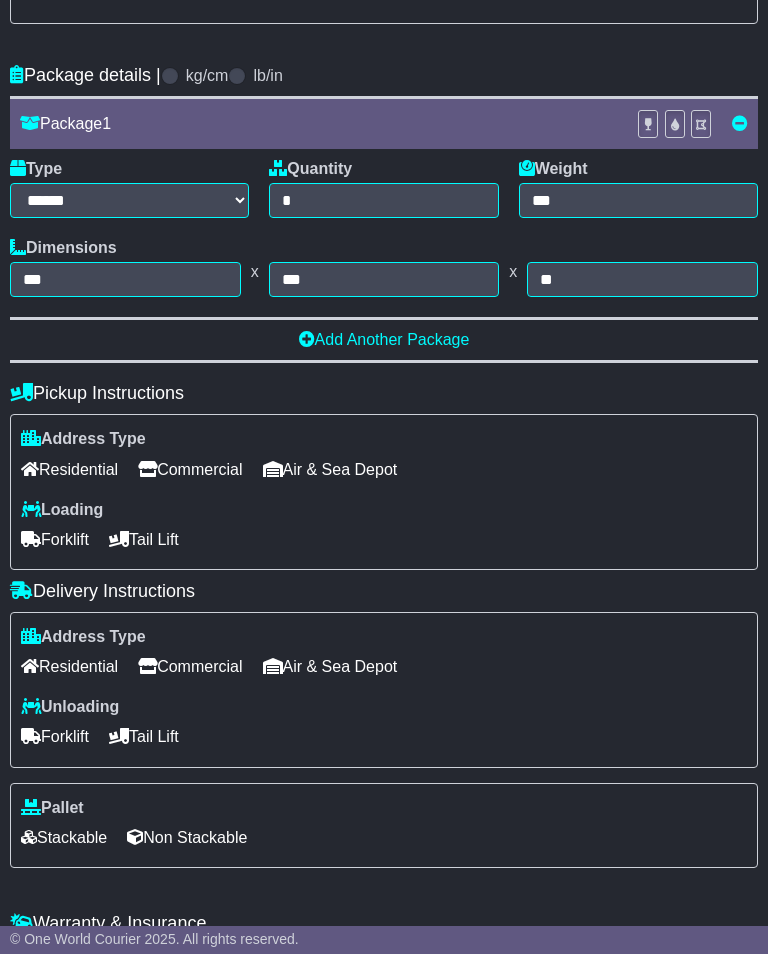 scroll, scrollTop: 581, scrollLeft: 0, axis: vertical 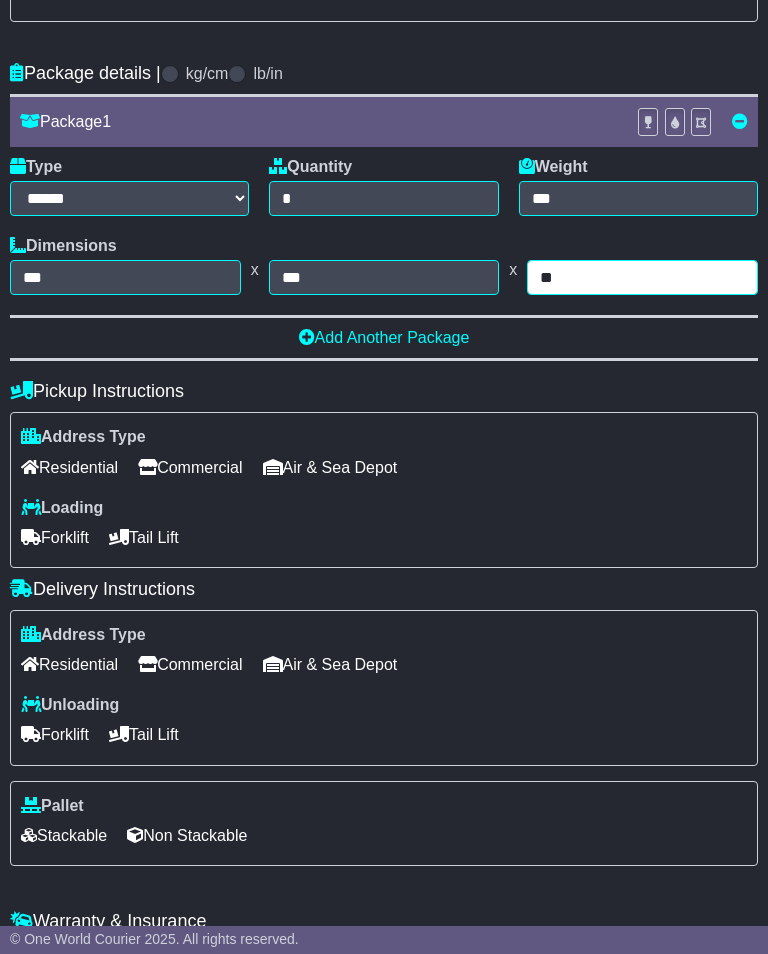 type on "**" 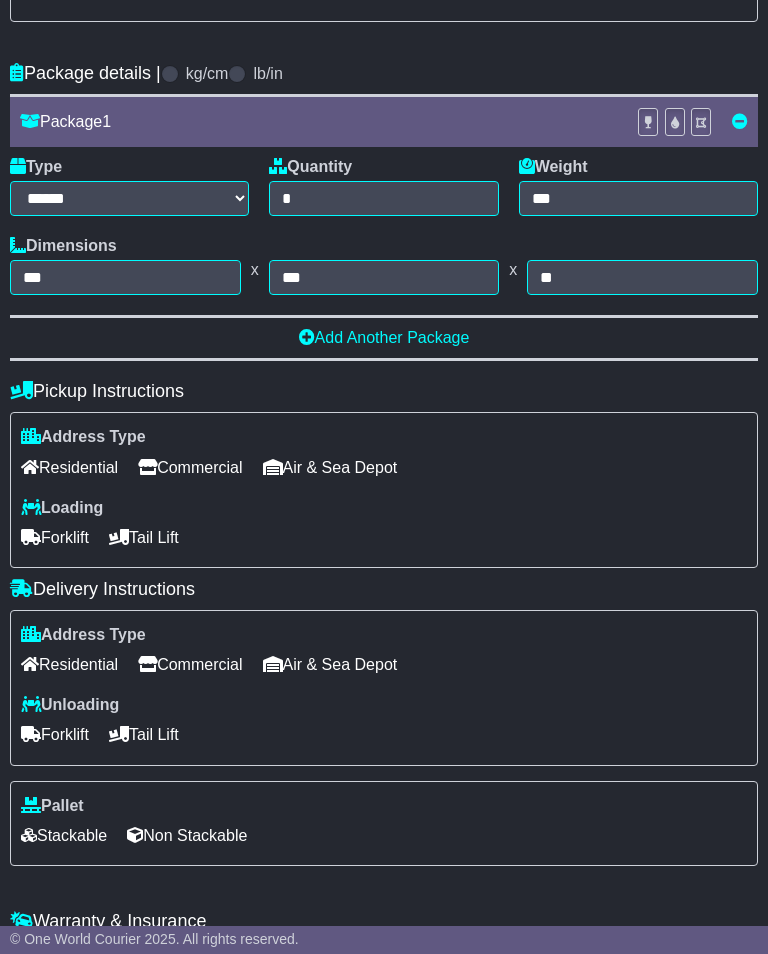 click on "Commercial" at bounding box center (190, 467) 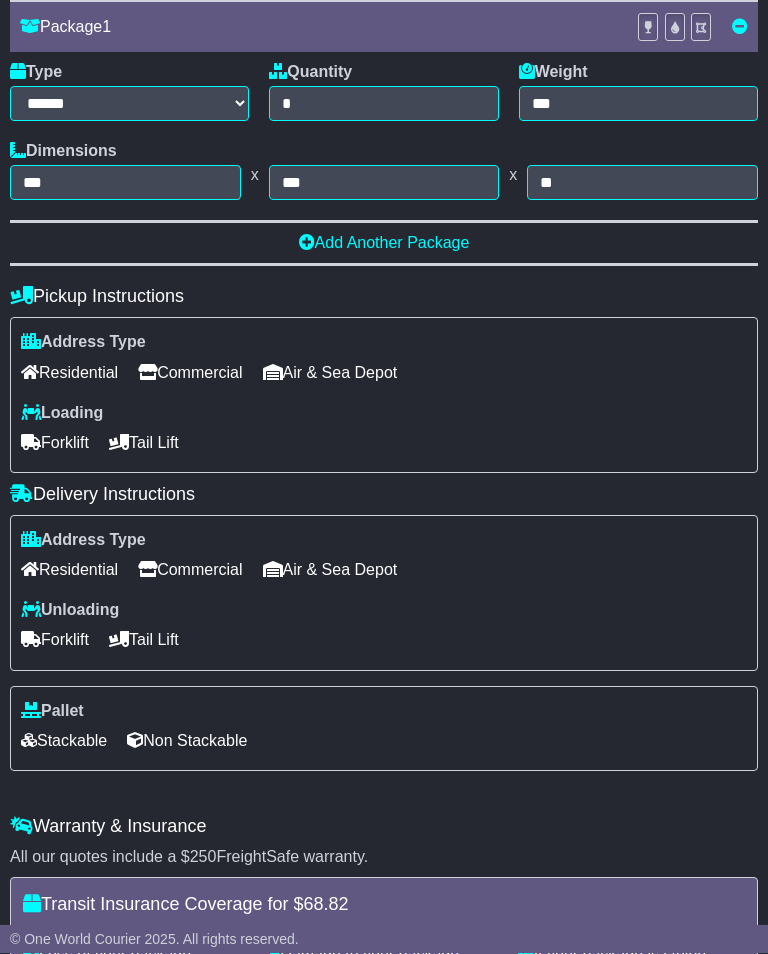 click on "Commercial" at bounding box center (190, 570) 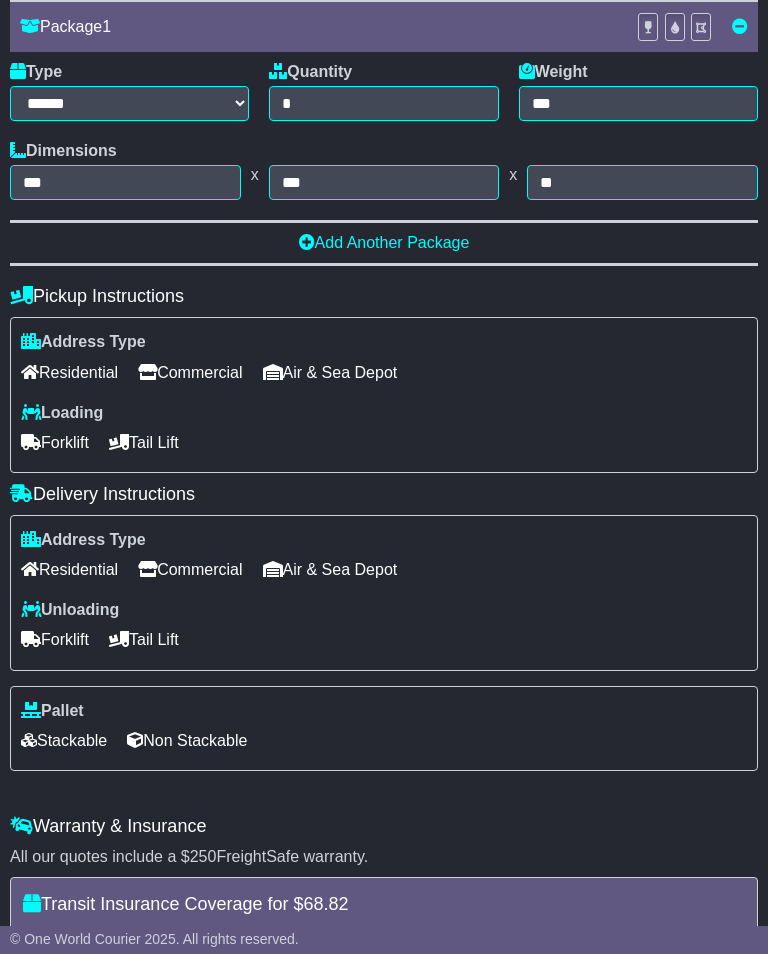 click on "Forklift" at bounding box center (55, 639) 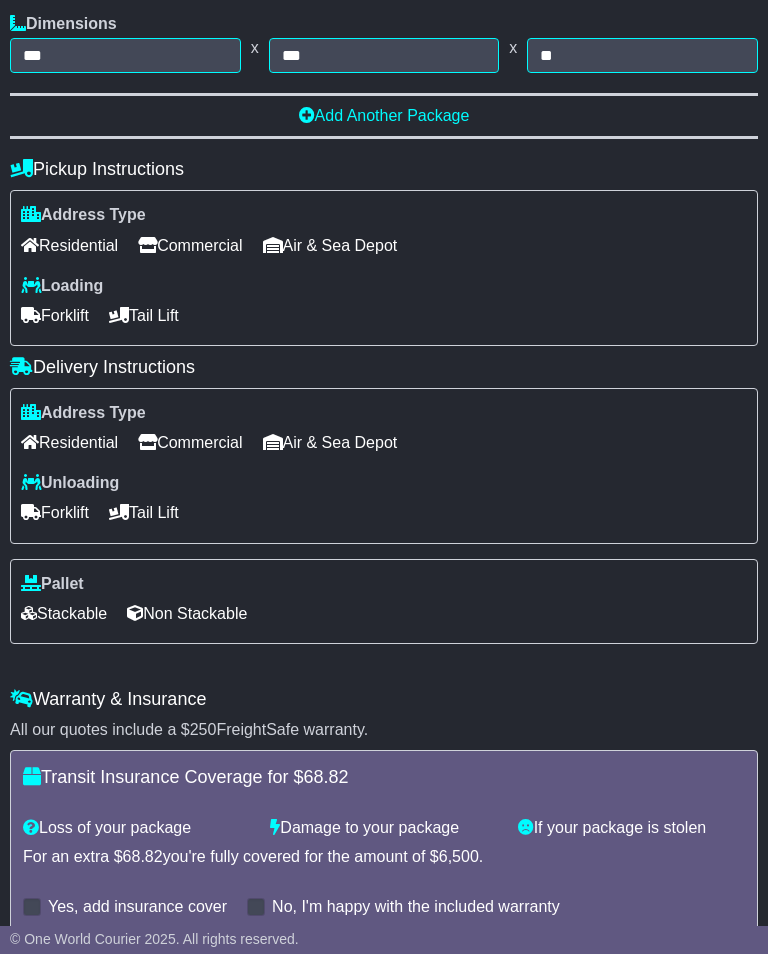 click on "Non Stackable" at bounding box center (187, 613) 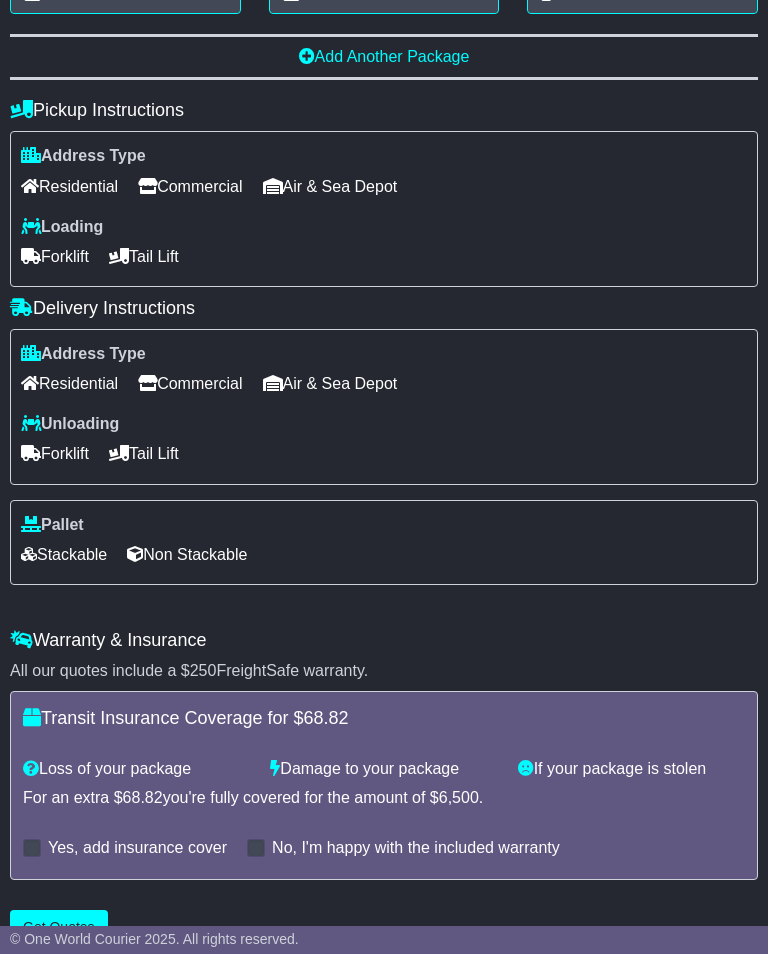 scroll, scrollTop: 960, scrollLeft: 0, axis: vertical 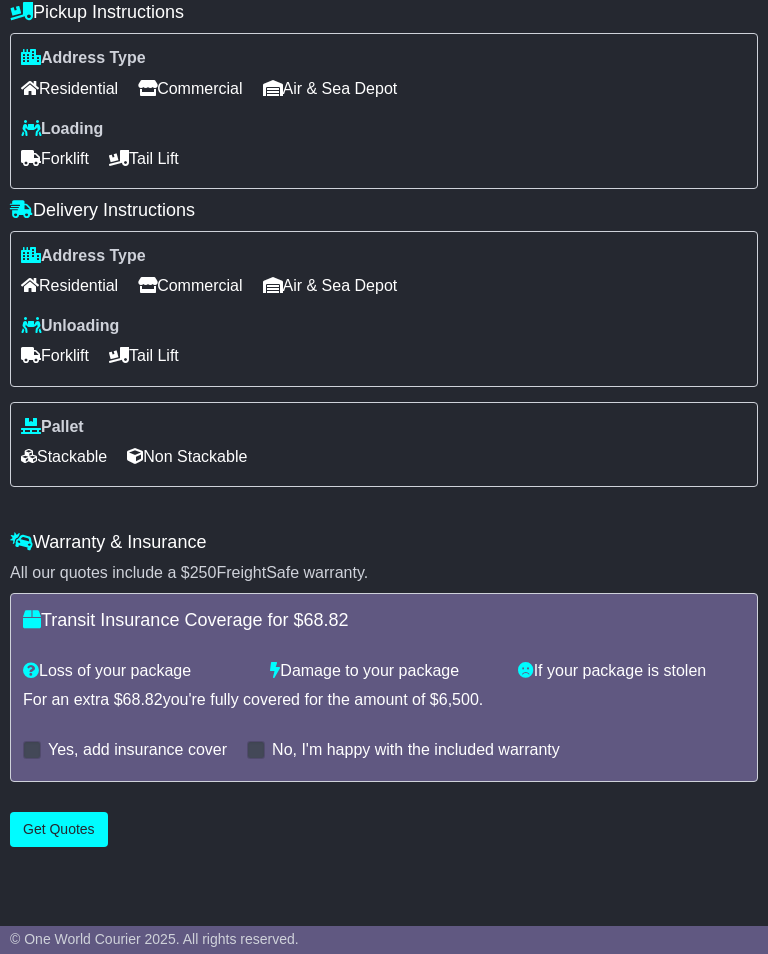 click on "Get Quotes" at bounding box center [59, 829] 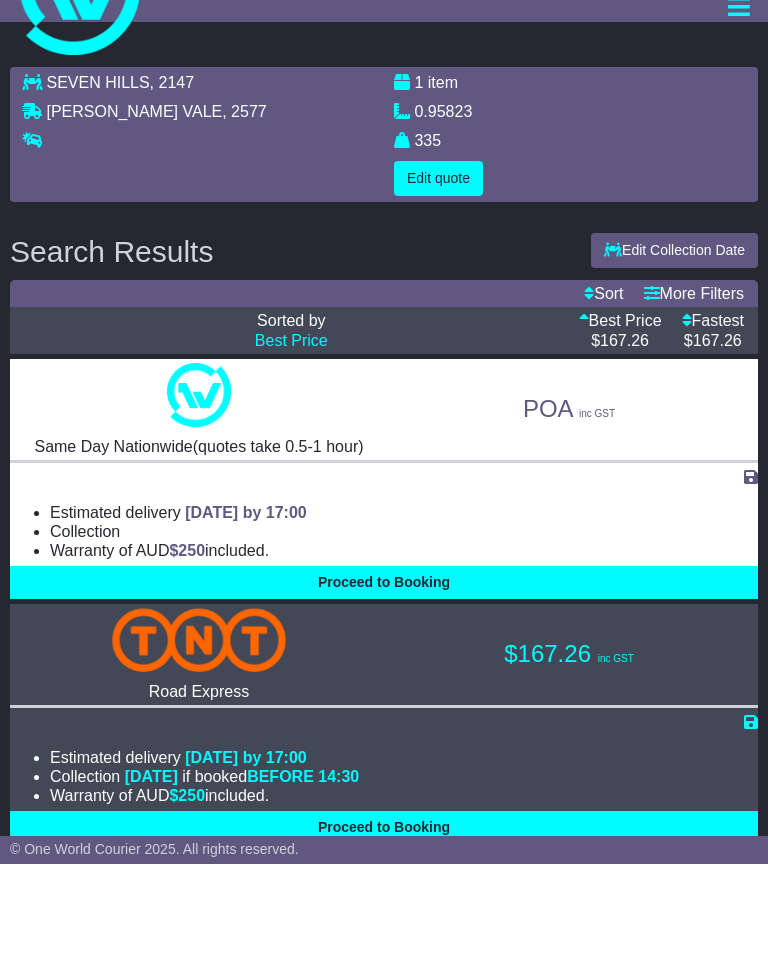scroll, scrollTop: 145, scrollLeft: 0, axis: vertical 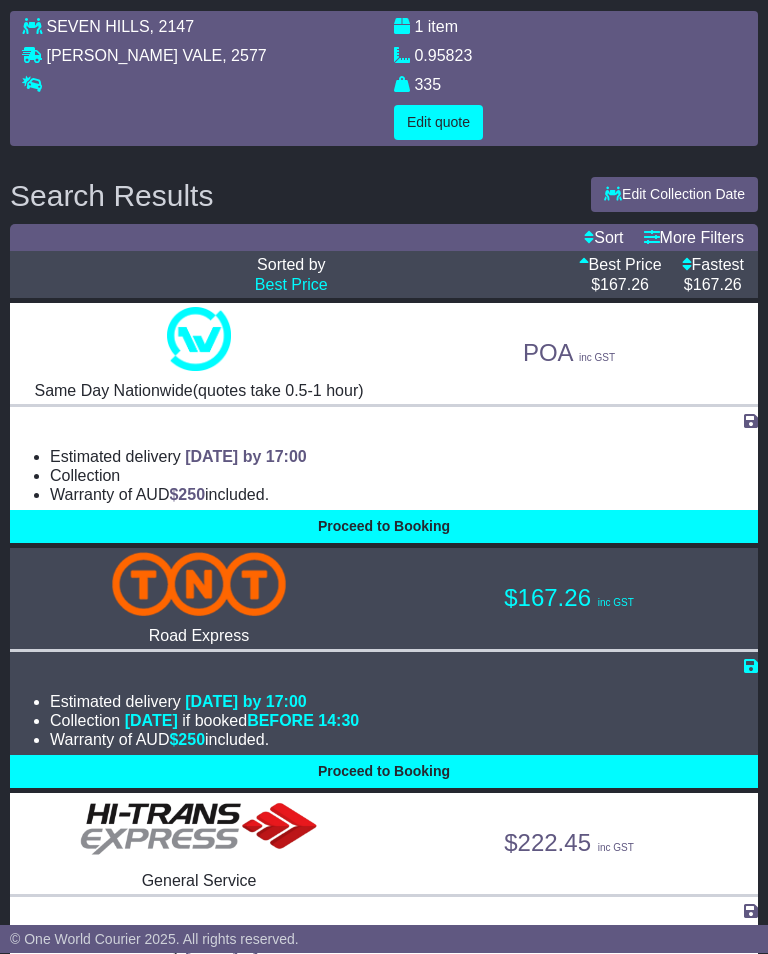 click on "Proceed to Booking" at bounding box center (384, 772) 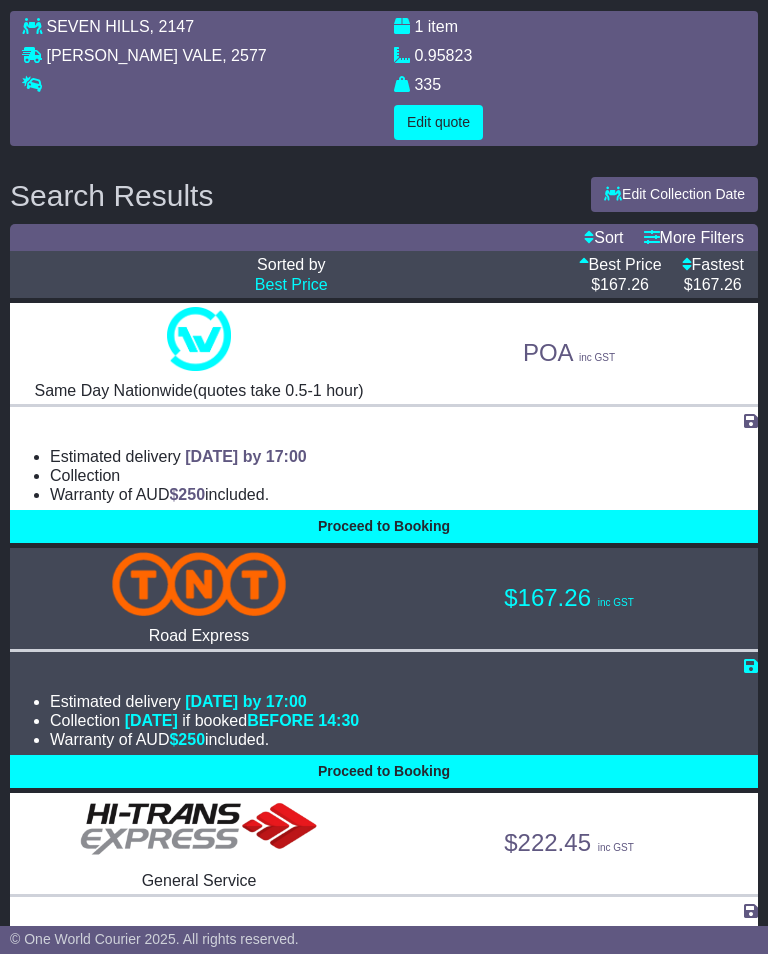 select on "*****" 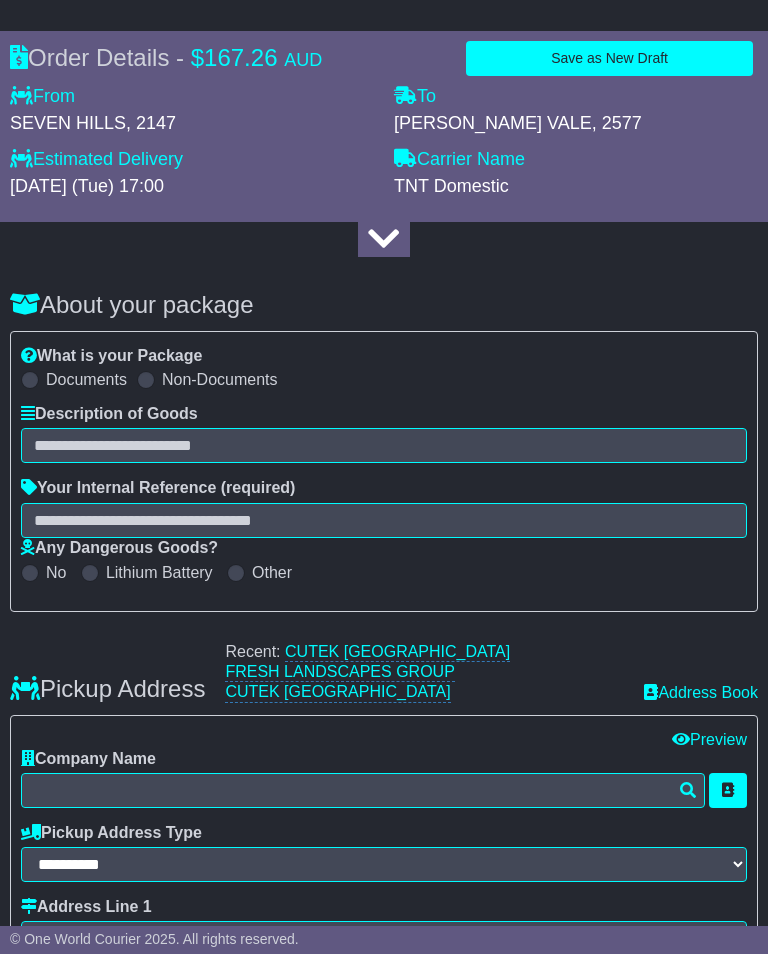 scroll, scrollTop: 145, scrollLeft: 0, axis: vertical 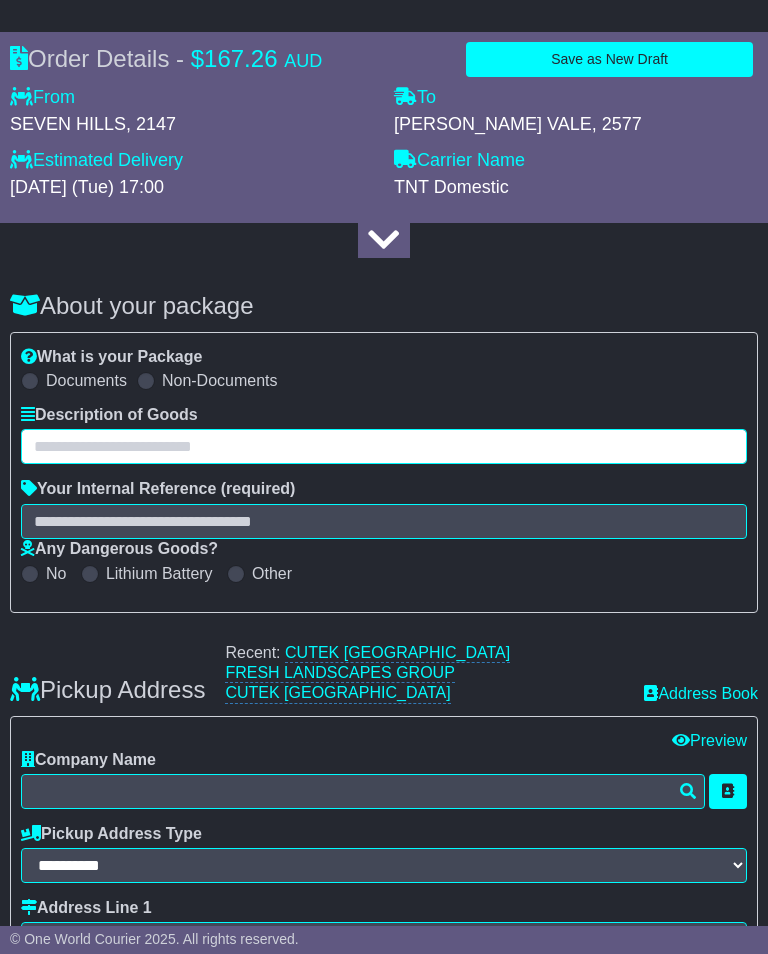click at bounding box center (384, 446) 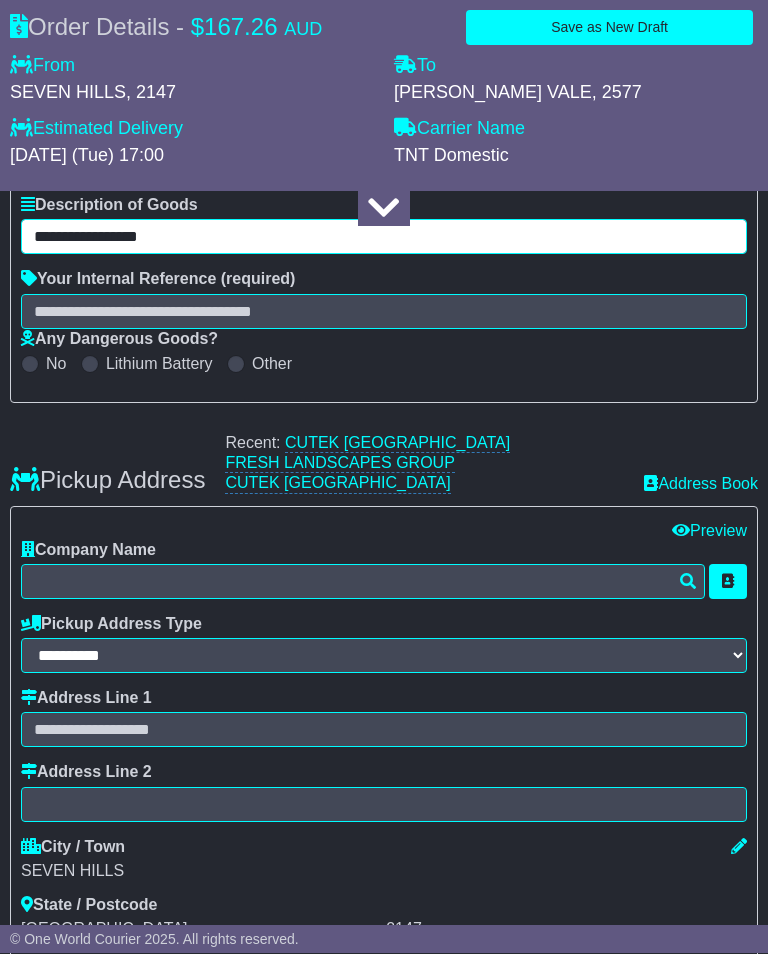 scroll, scrollTop: 355, scrollLeft: 0, axis: vertical 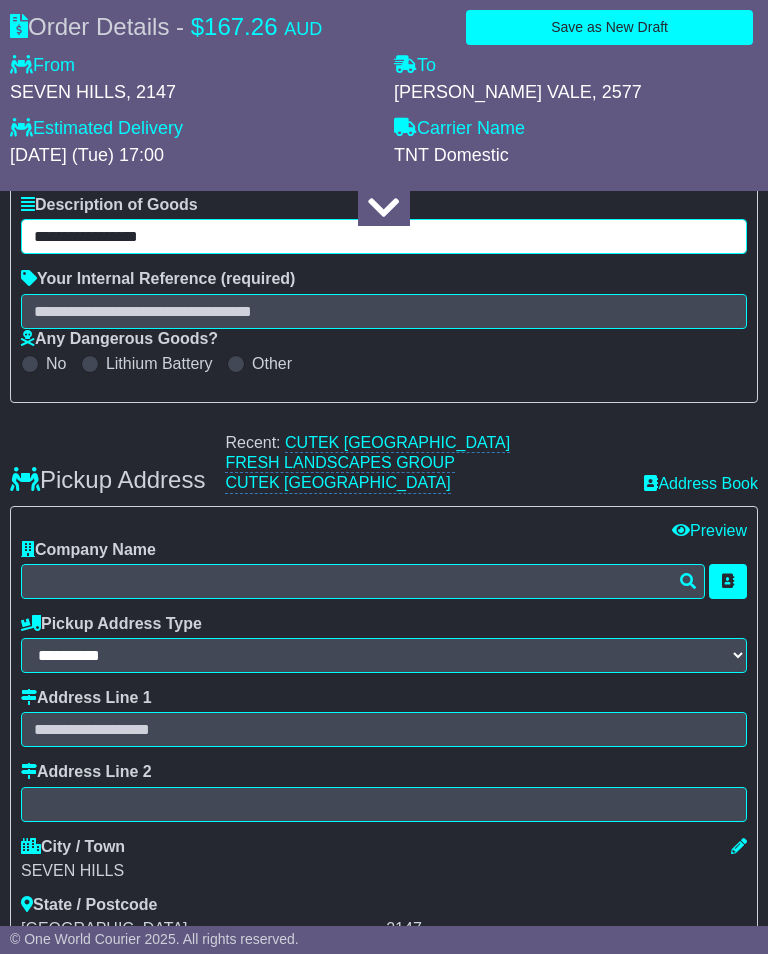 type on "**********" 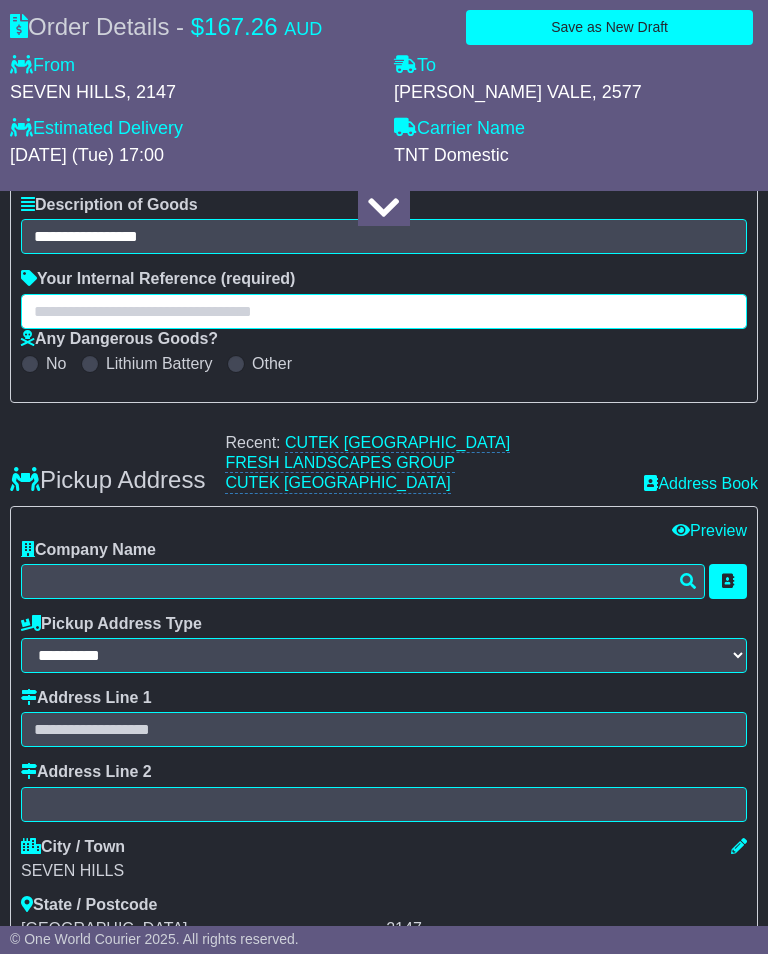 click at bounding box center (384, 311) 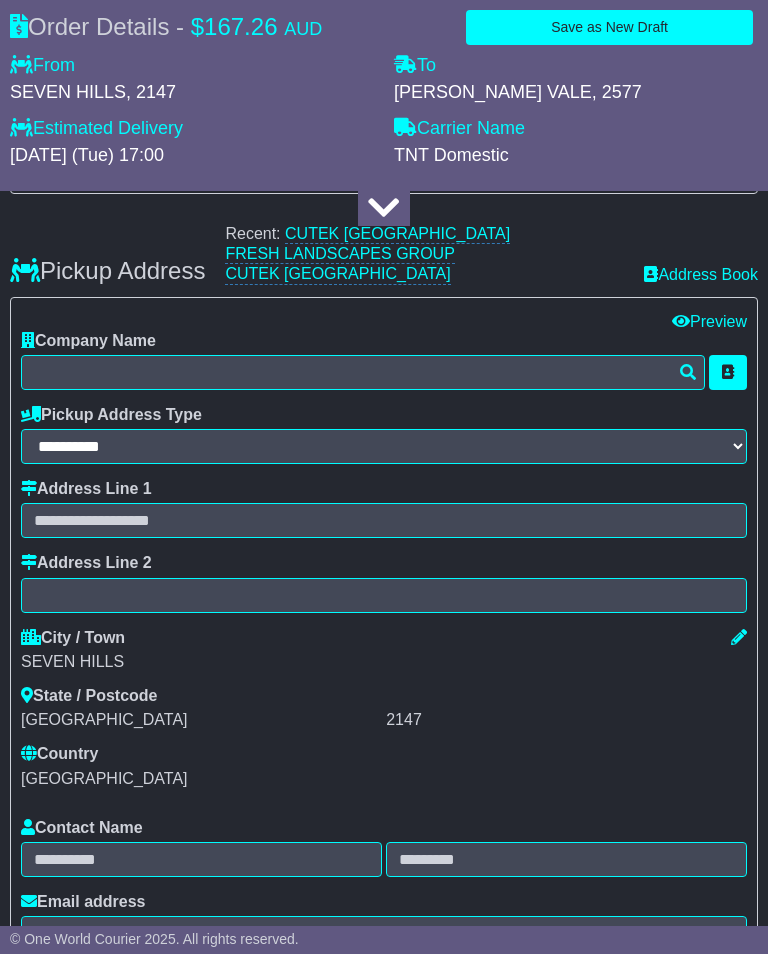 scroll, scrollTop: 541, scrollLeft: 0, axis: vertical 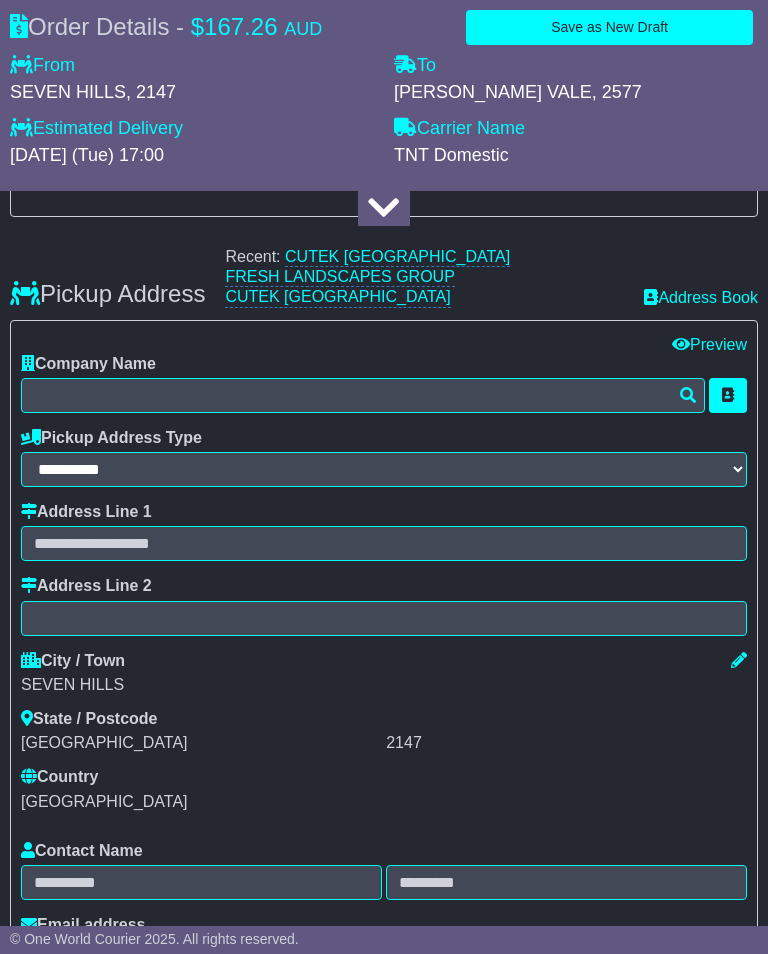 type on "*****" 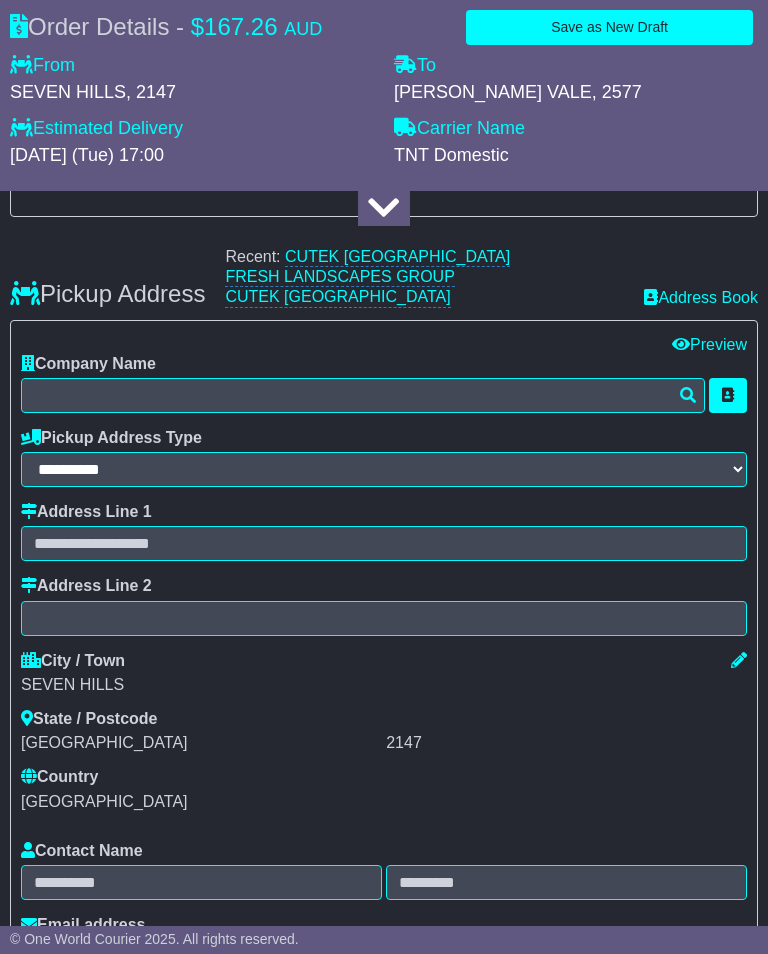click on "CUTEK [GEOGRAPHIC_DATA]" at bounding box center [397, 257] 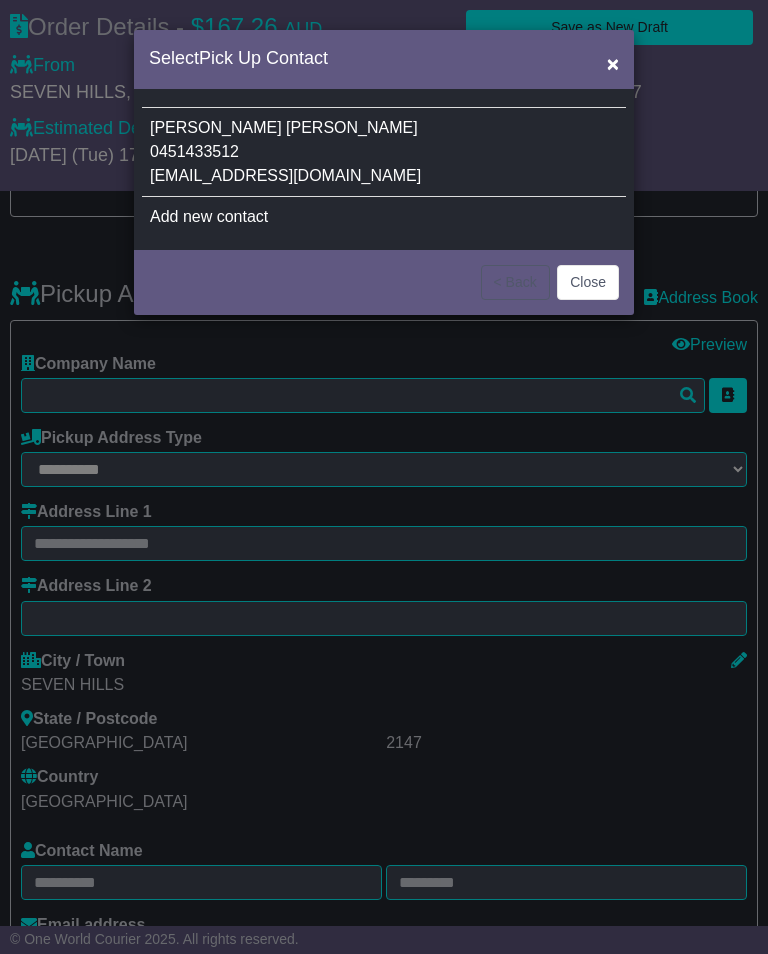 click on "0451433512" at bounding box center (194, 151) 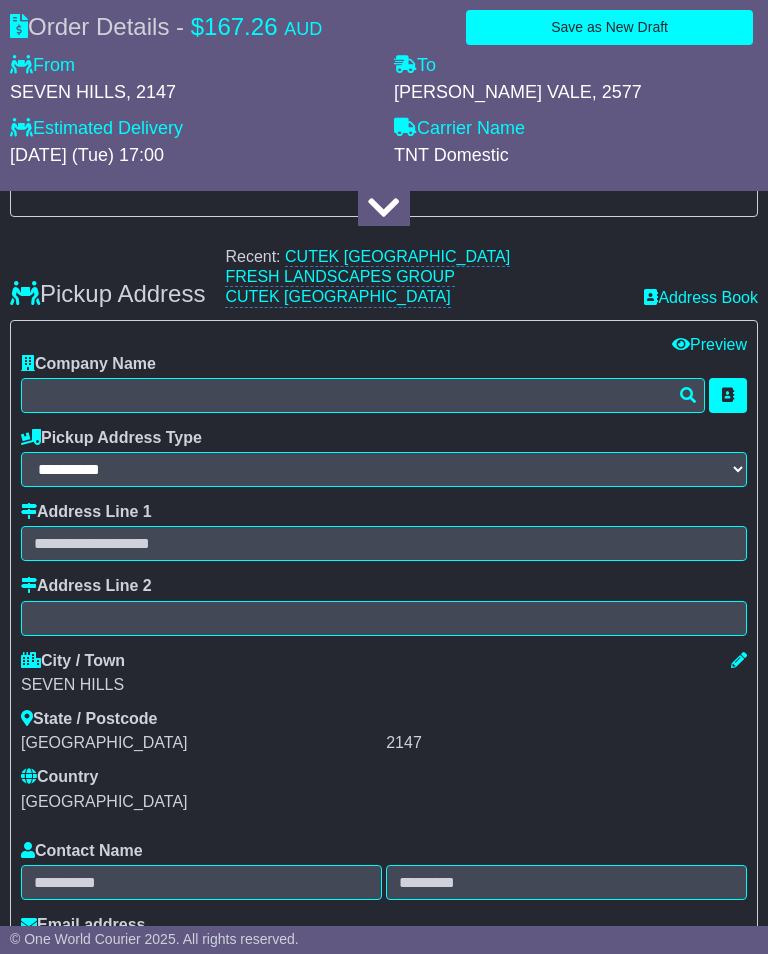 type on "**********" 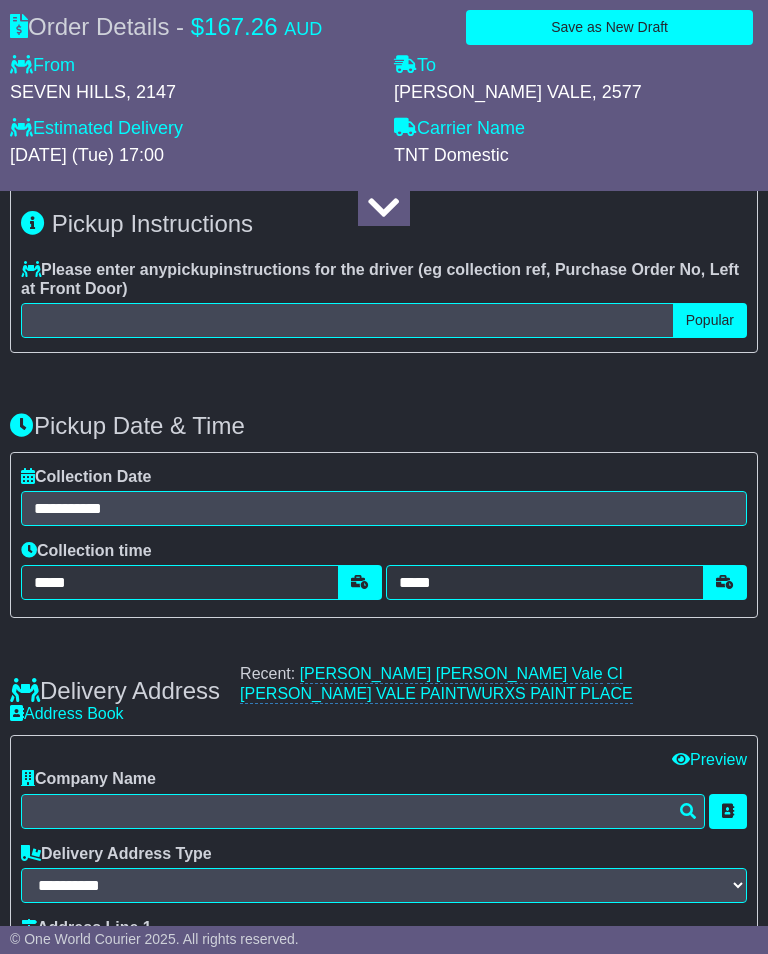 scroll, scrollTop: 1409, scrollLeft: 0, axis: vertical 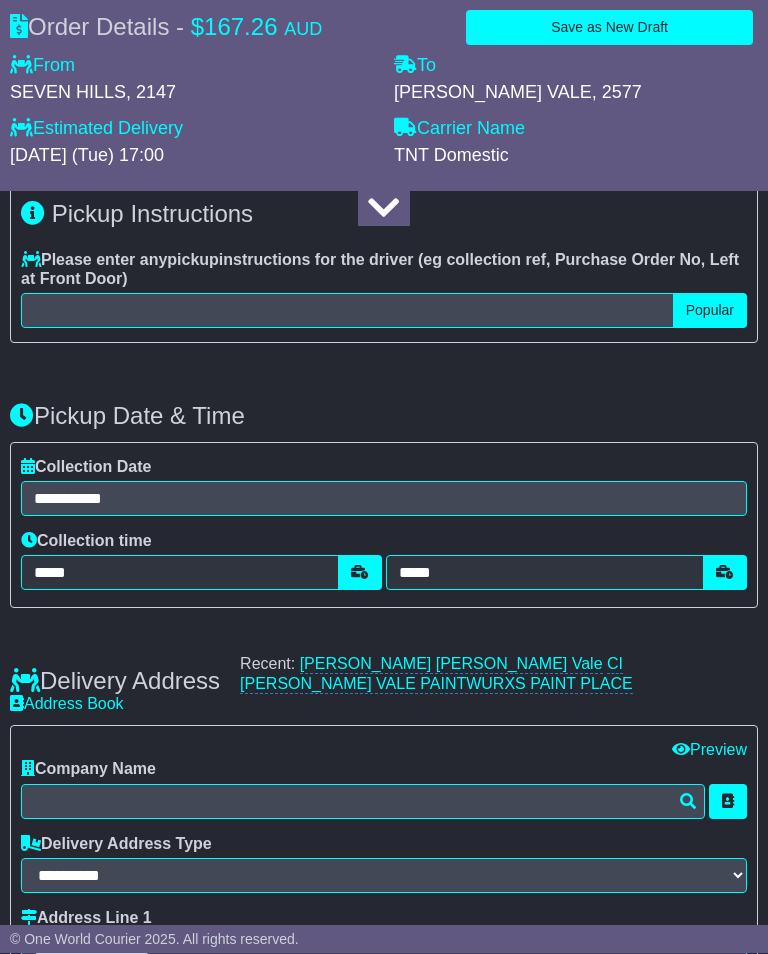 click on "[PERSON_NAME] [PERSON_NAME] Vale" at bounding box center (451, 665) 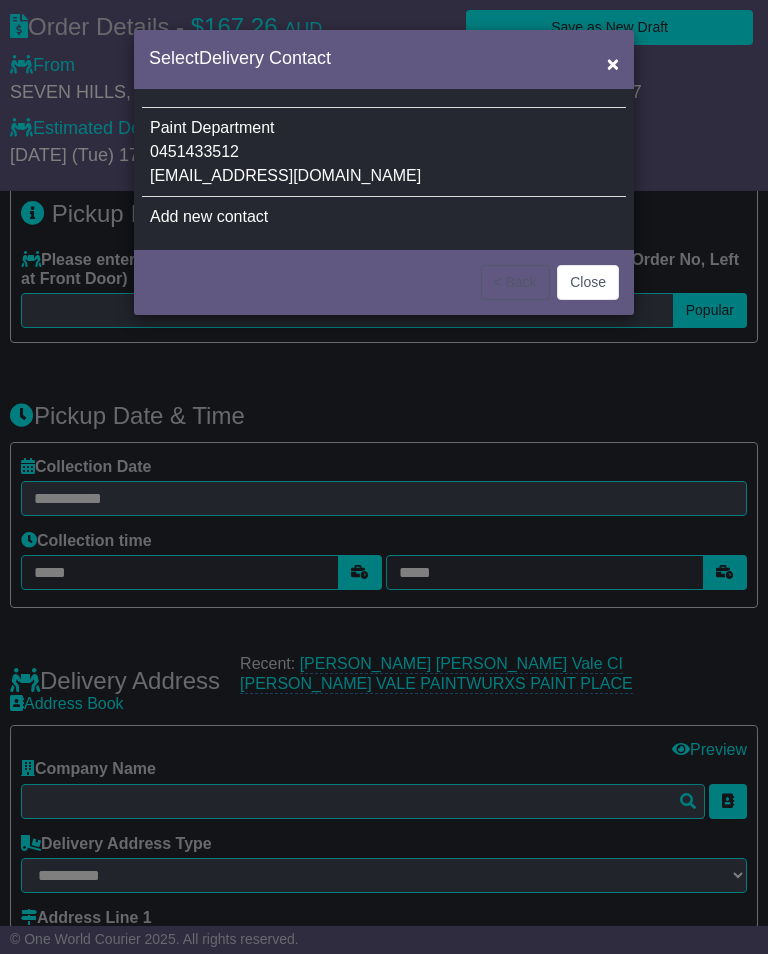 click on "Paint   Department
0451433512
[EMAIL_ADDRESS][DOMAIN_NAME]" at bounding box center (384, 152) 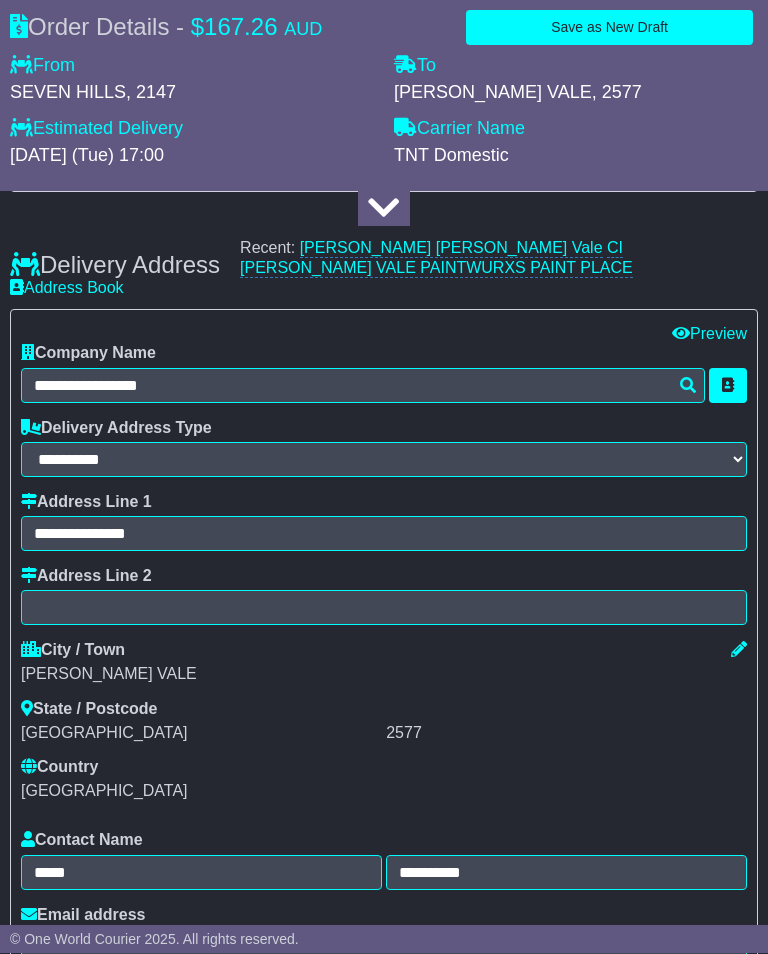 scroll, scrollTop: 1826, scrollLeft: 0, axis: vertical 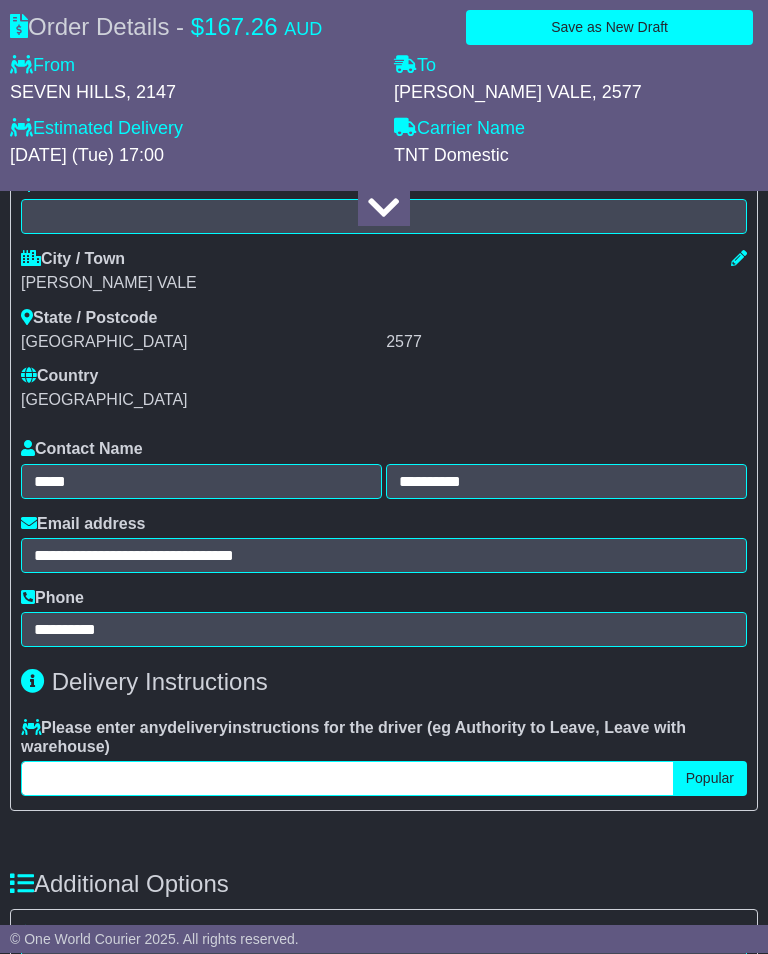 click at bounding box center [347, 779] 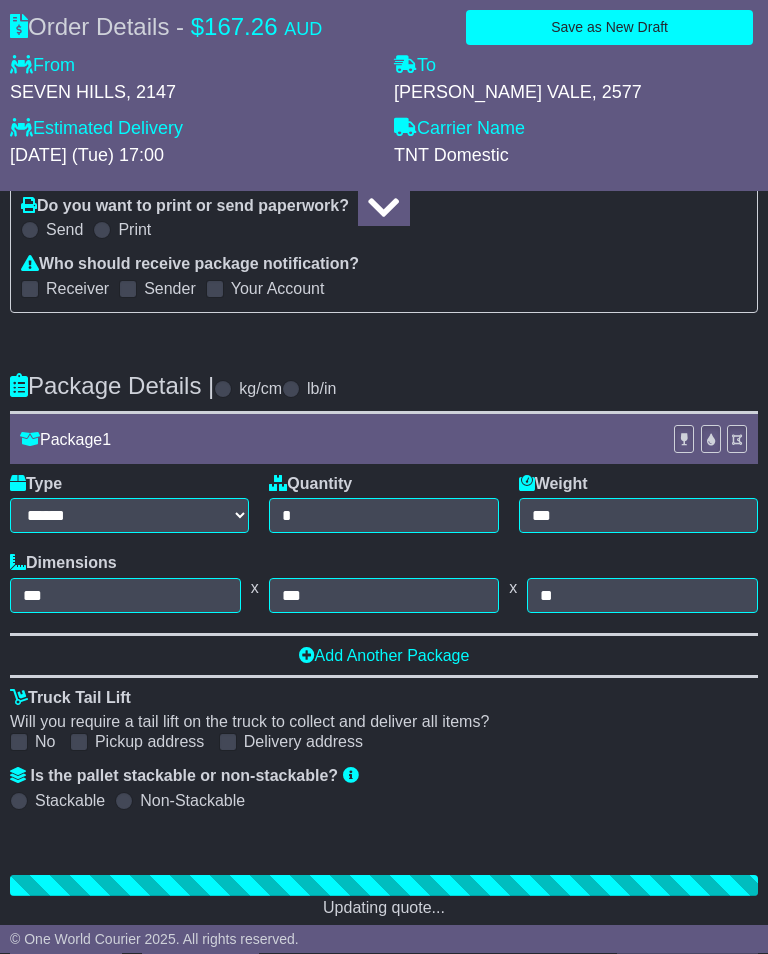 scroll, scrollTop: 3252, scrollLeft: 0, axis: vertical 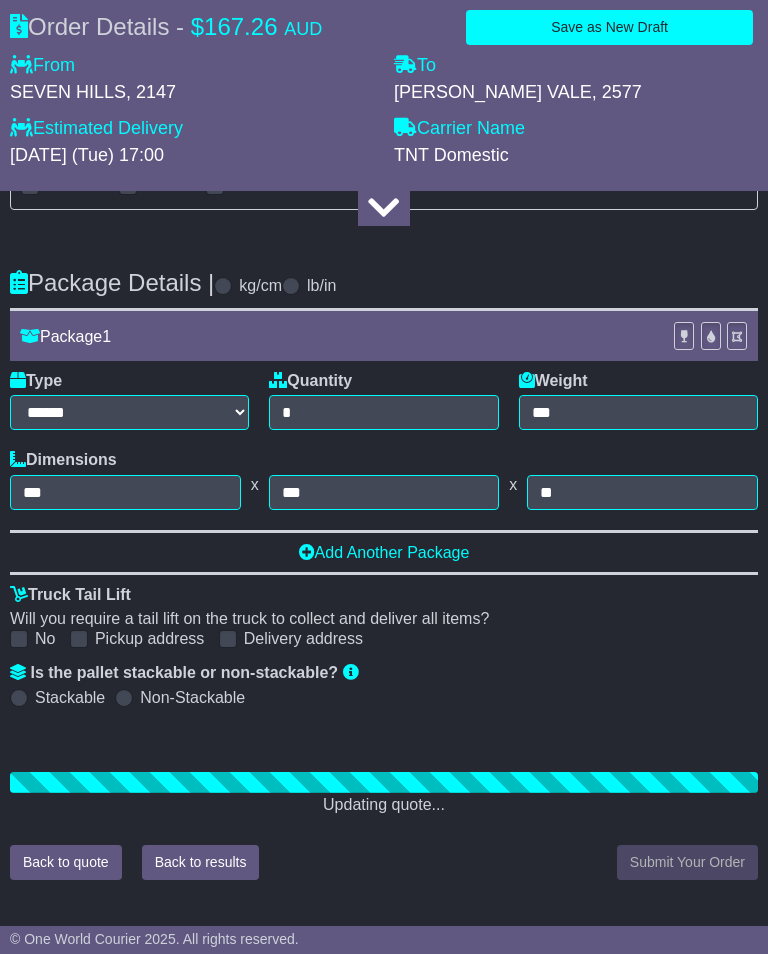 type on "**********" 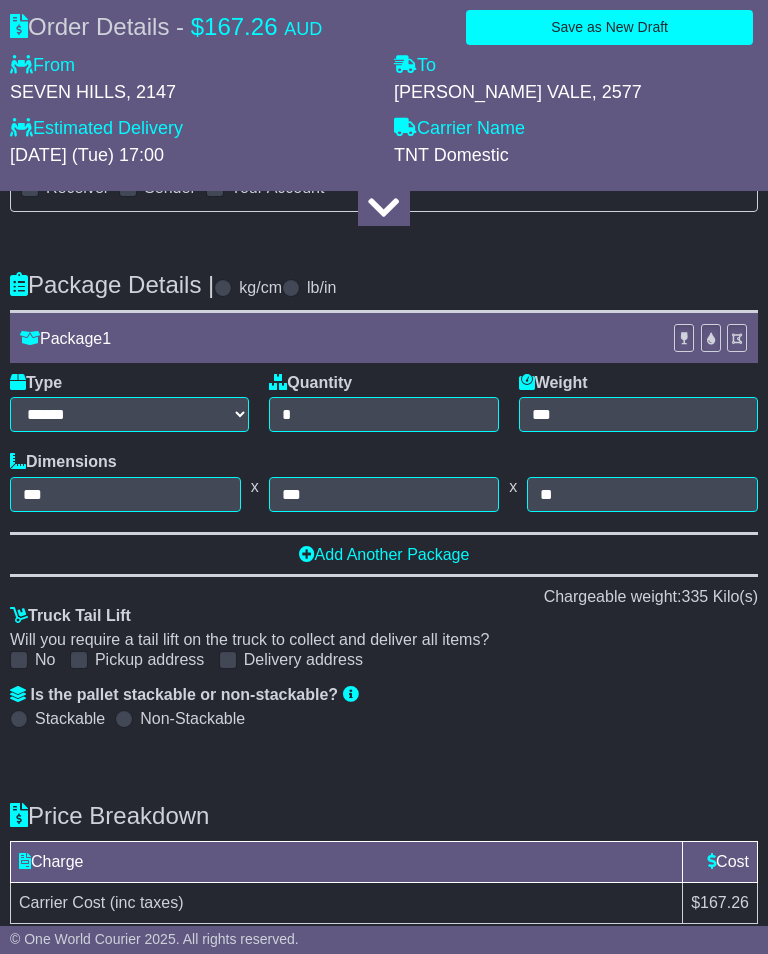 scroll, scrollTop: 3370, scrollLeft: 0, axis: vertical 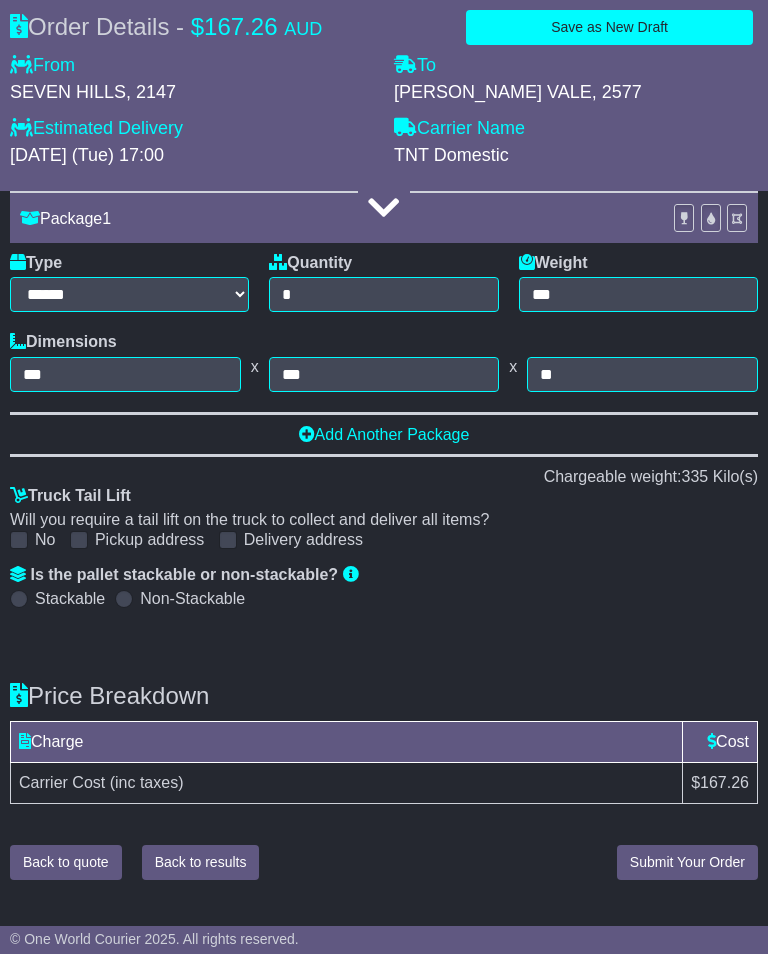 click on "Submit Your Order" at bounding box center (687, 862) 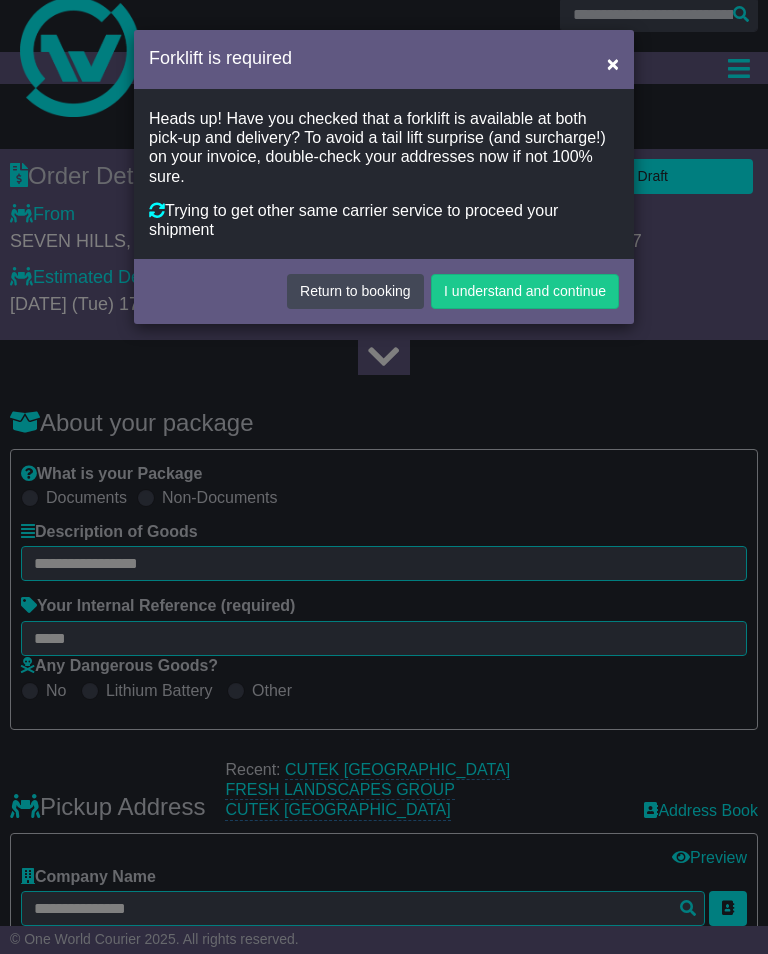 scroll, scrollTop: 0, scrollLeft: 0, axis: both 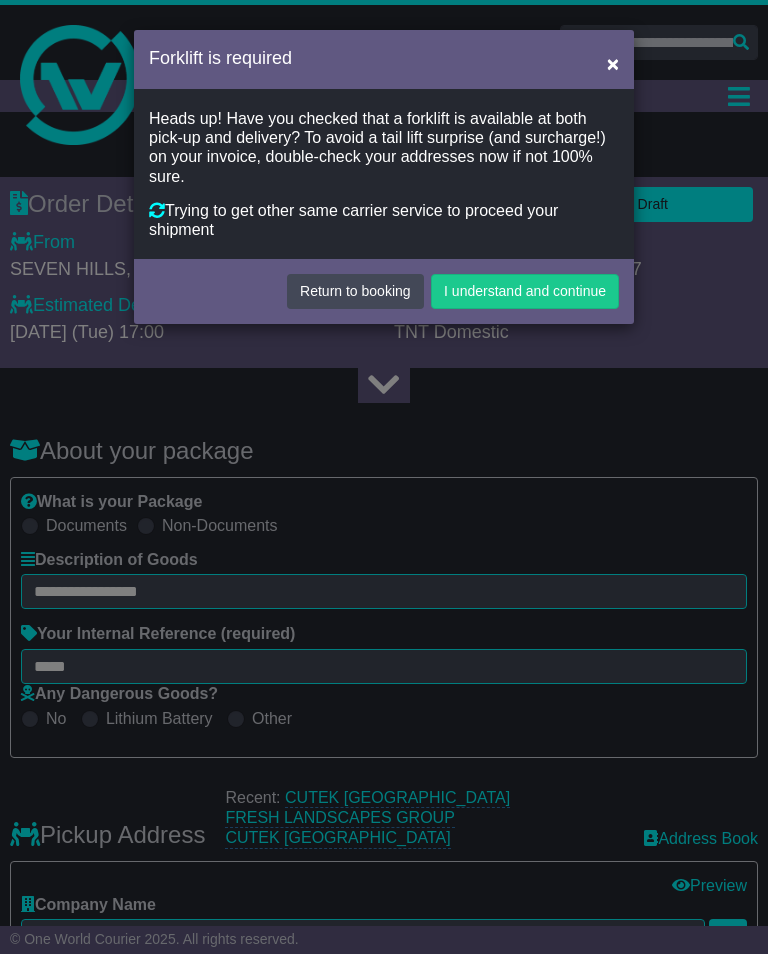 click on "I understand and continue" at bounding box center [525, 291] 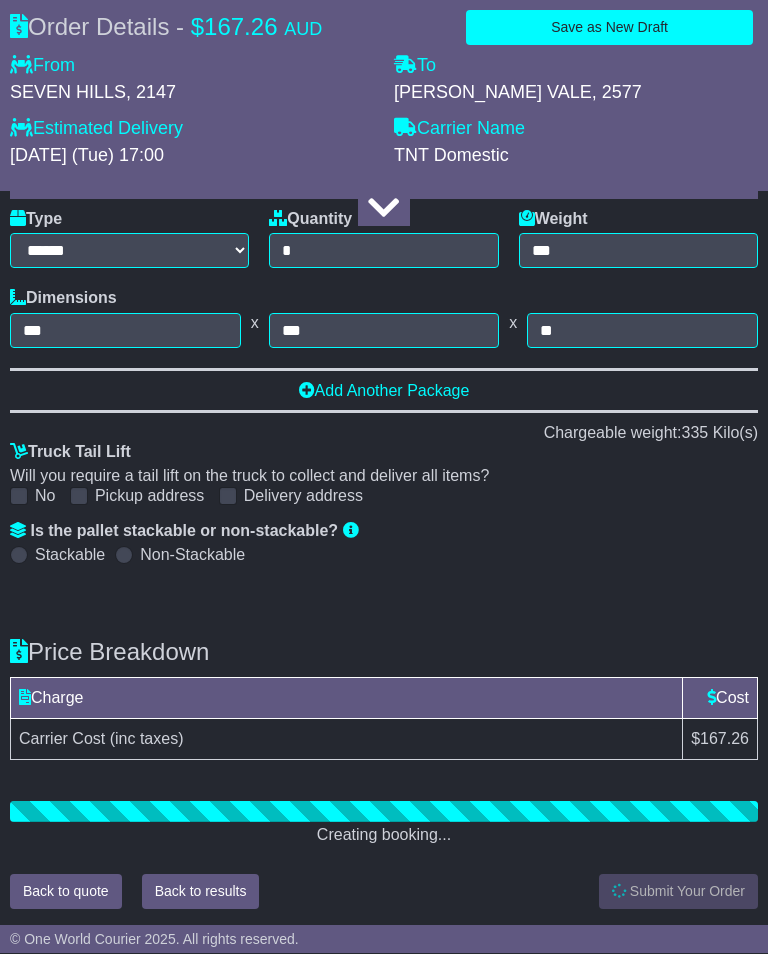 scroll, scrollTop: 3443, scrollLeft: 0, axis: vertical 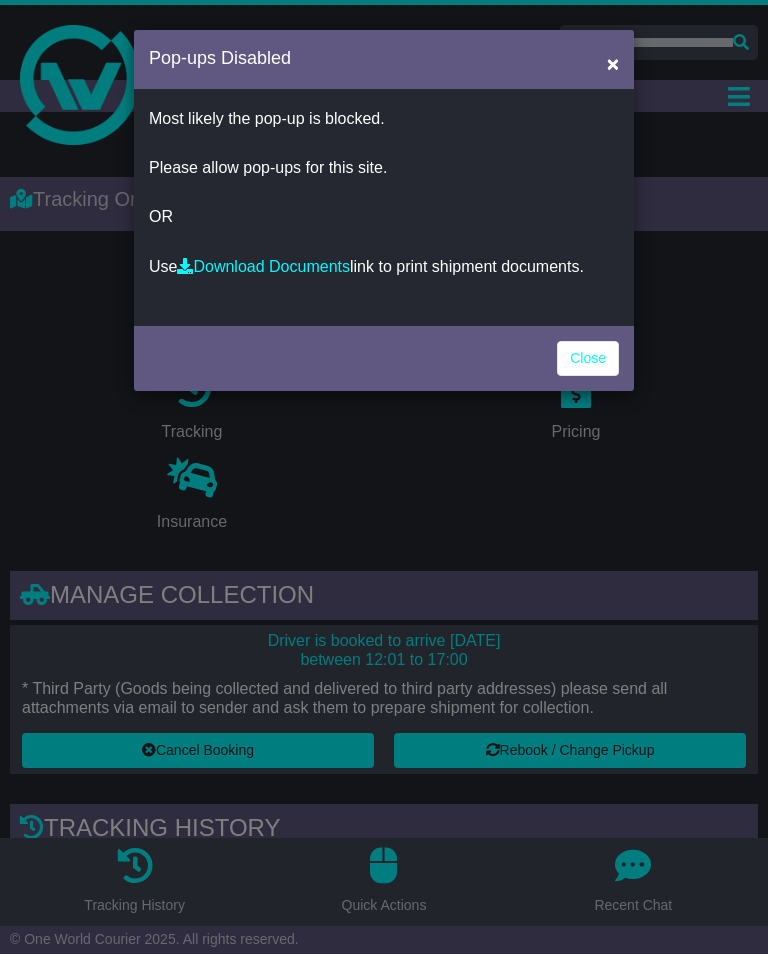 click on "Most likely the pop-up is blocked.
Please allow pop-ups for this site.
OR
Use   Download Documents  link to print shipment documents." at bounding box center (384, 207) 